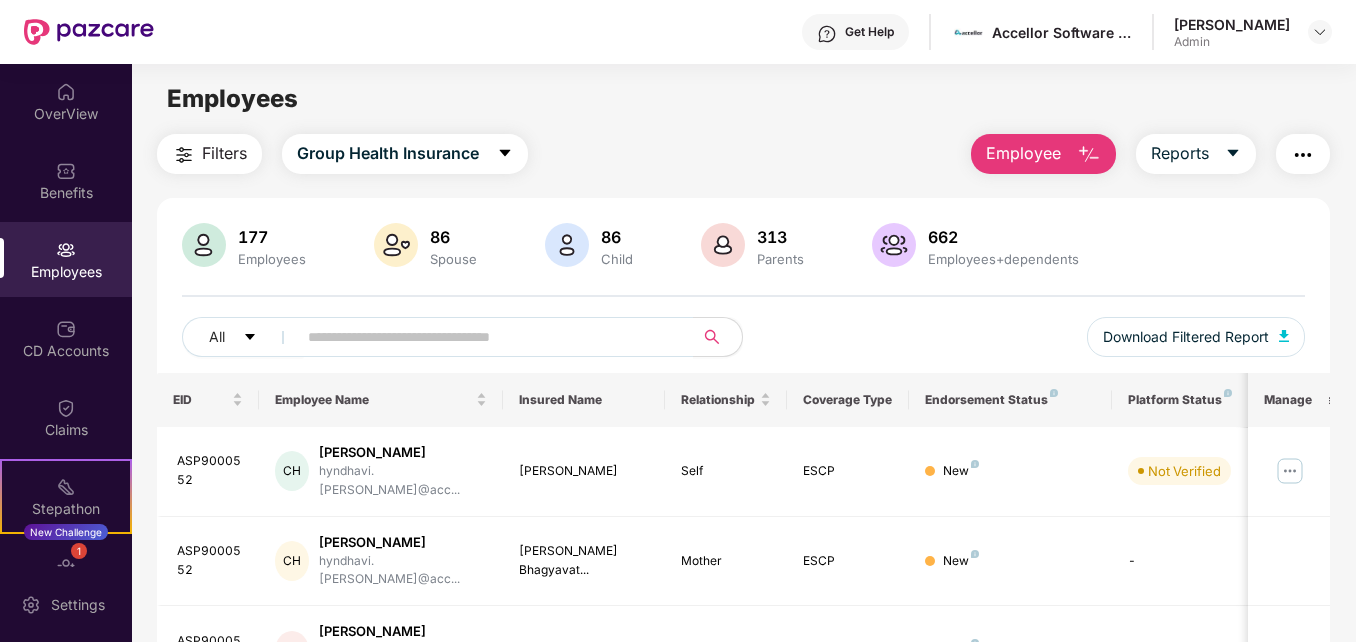scroll, scrollTop: 0, scrollLeft: 0, axis: both 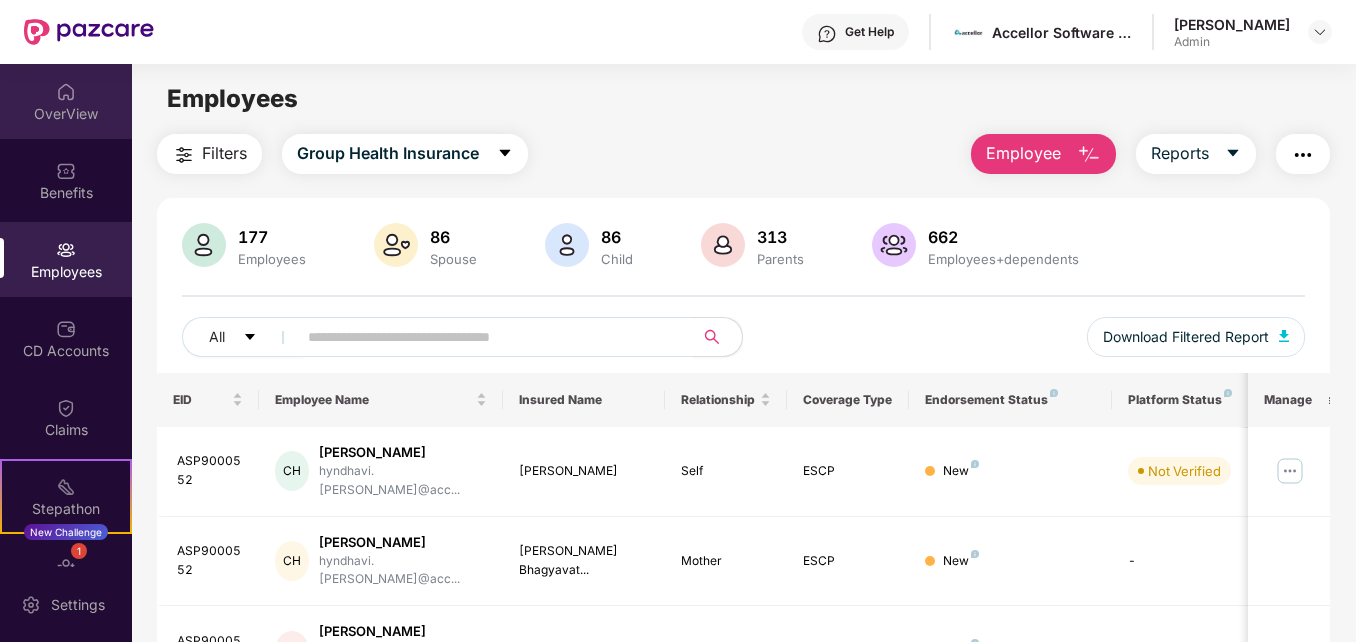 click on "OverView" at bounding box center [66, 101] 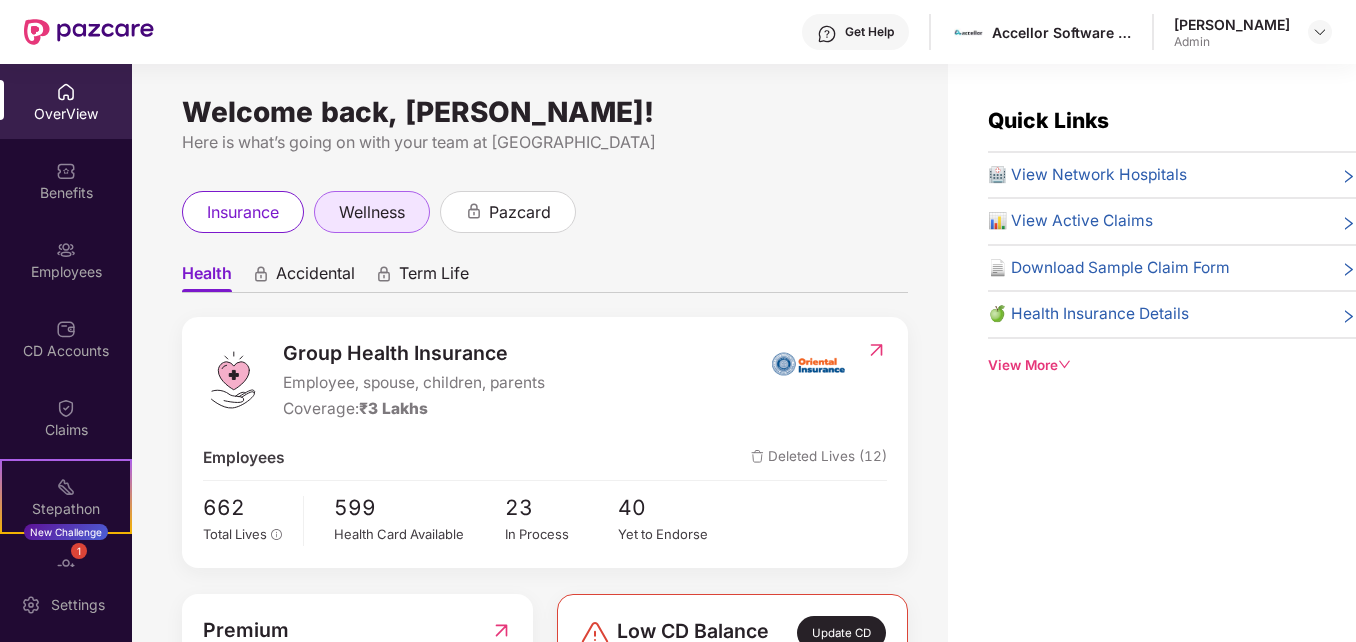 click on "wellness" at bounding box center (372, 212) 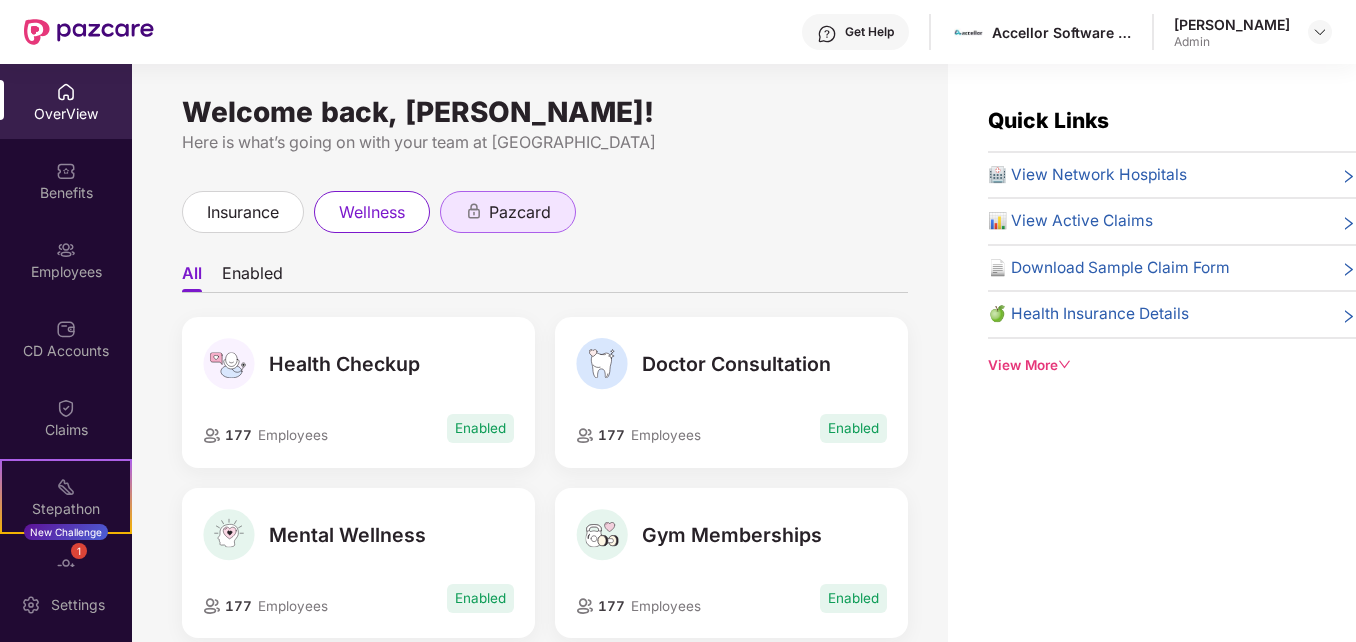 click on "pazcard" at bounding box center (520, 212) 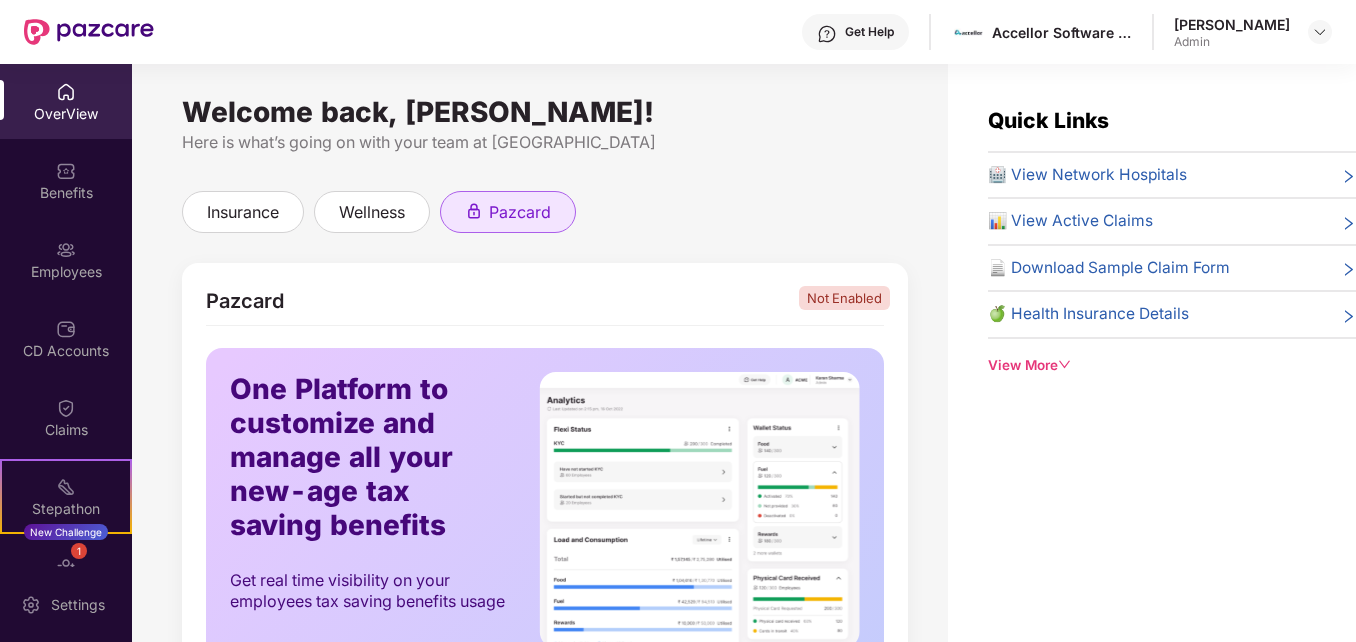 click on "pazcard" at bounding box center (520, 212) 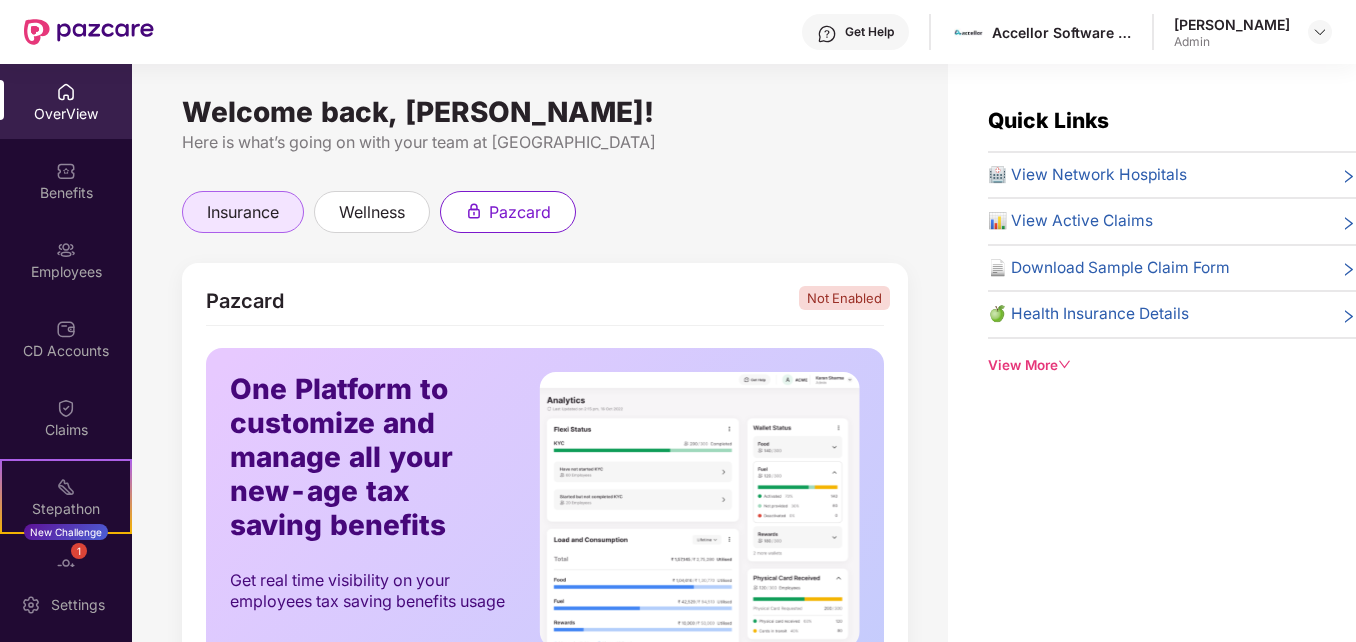 click on "insurance" at bounding box center (243, 212) 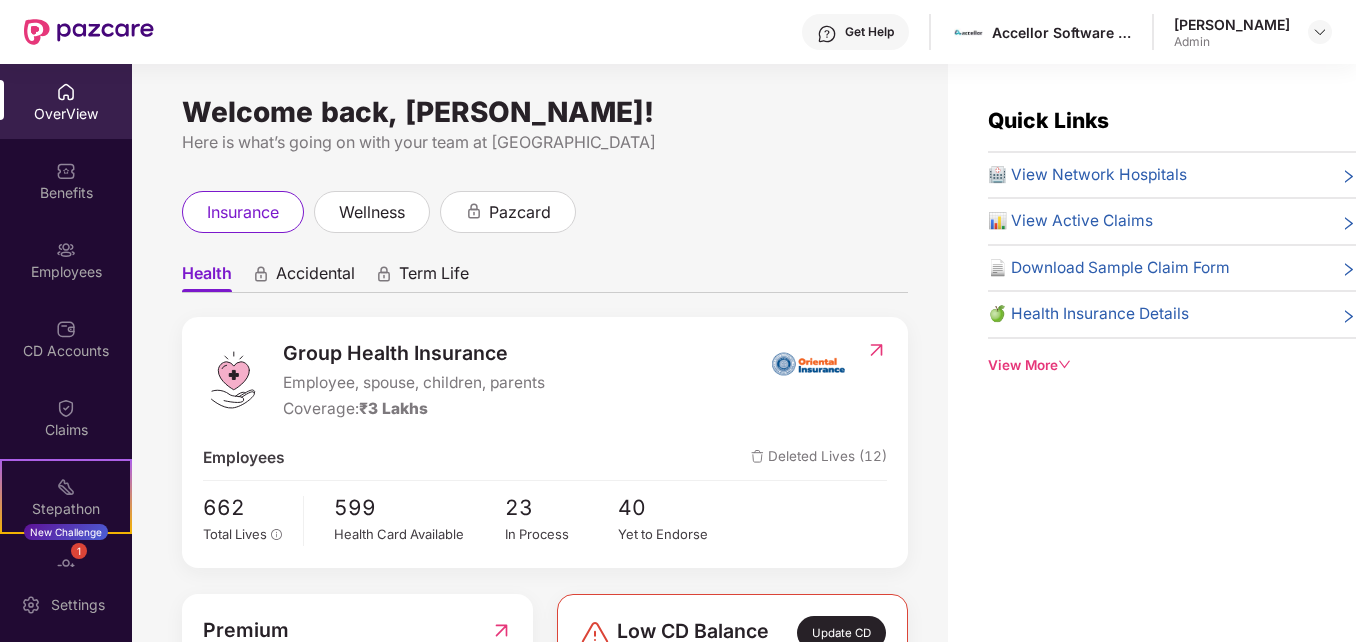 click on "Accidental" at bounding box center [315, 277] 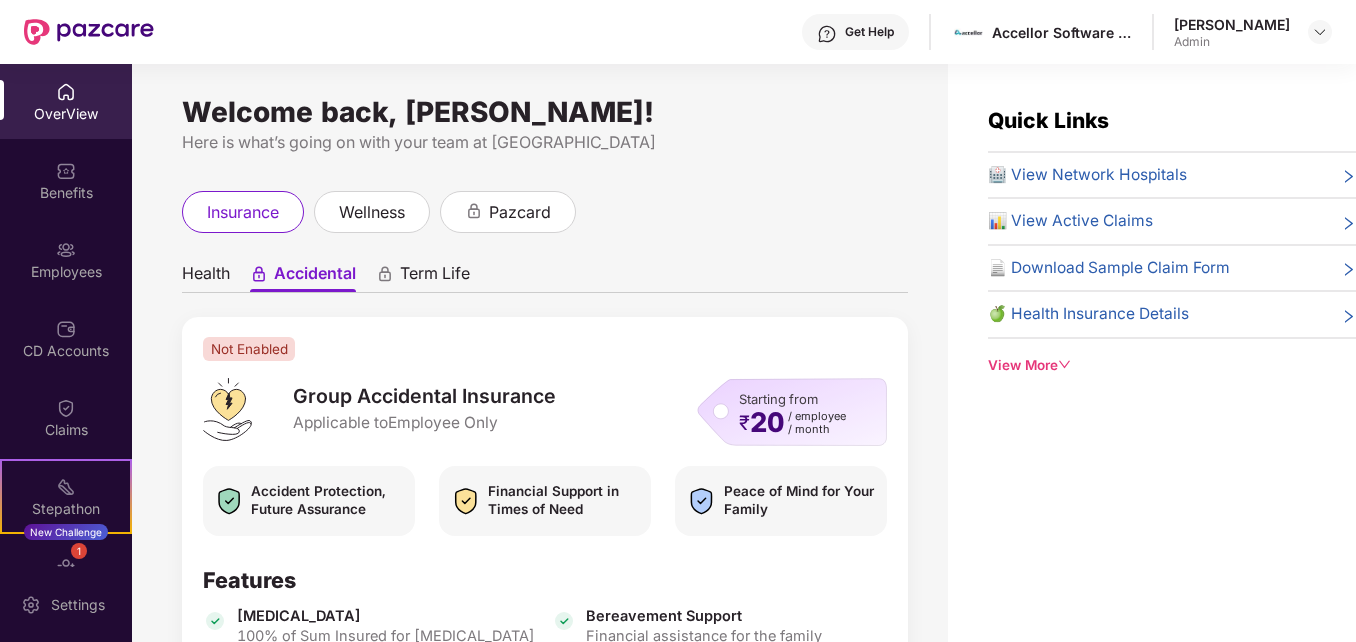 scroll, scrollTop: 64, scrollLeft: 0, axis: vertical 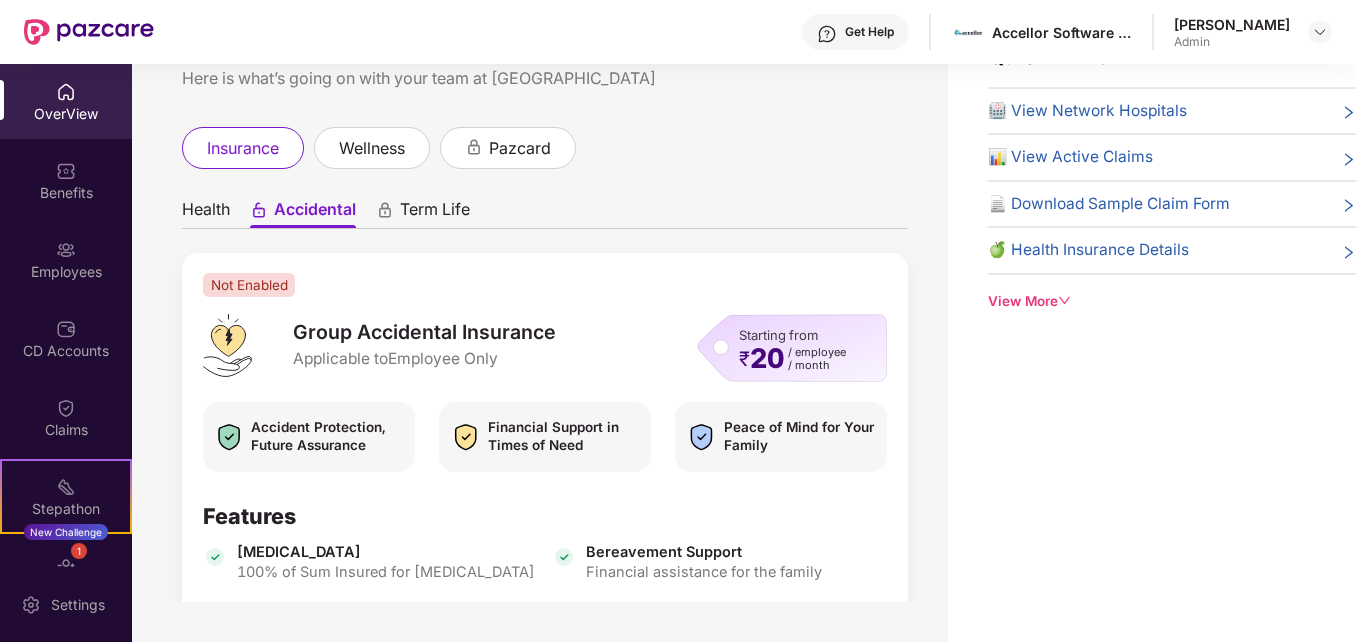 click on "Term Life" at bounding box center [435, 213] 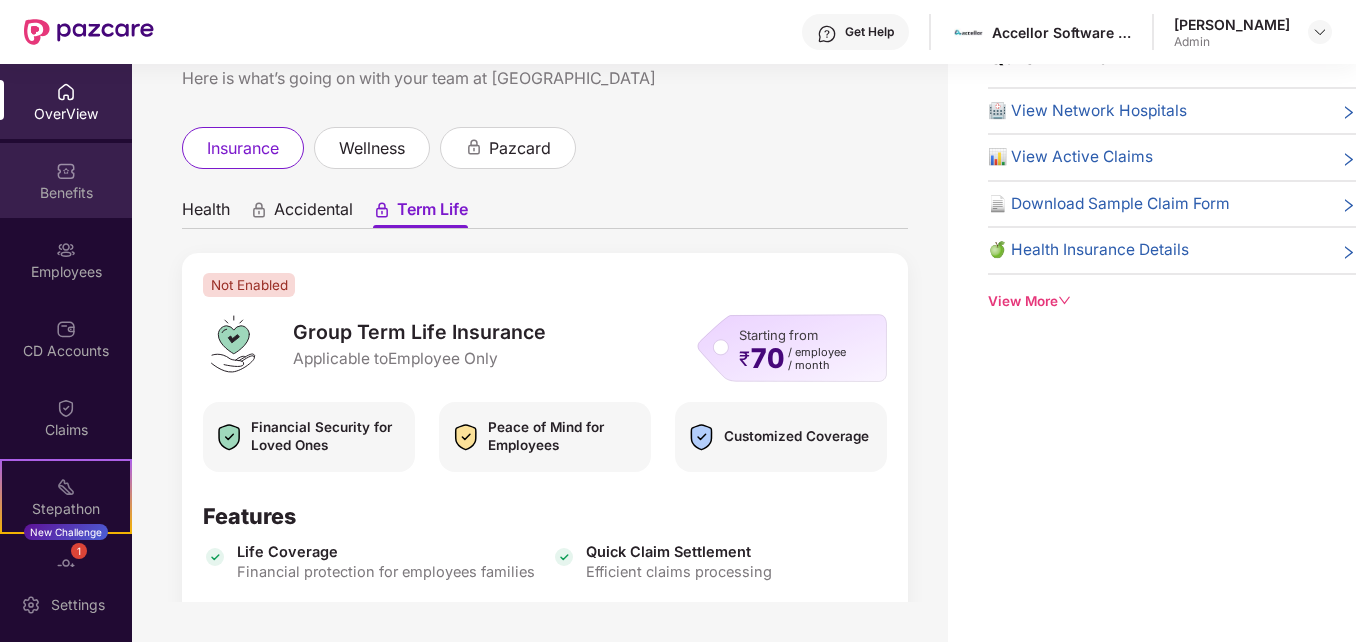 click on "Benefits" at bounding box center [66, 180] 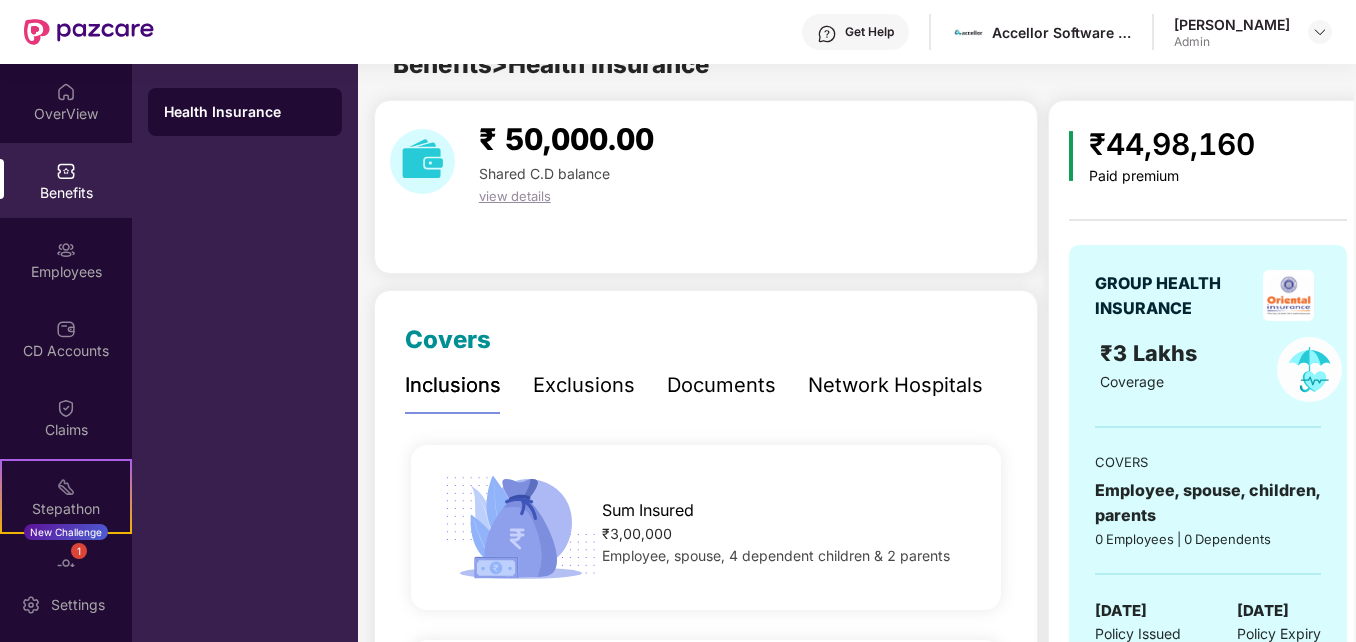 scroll, scrollTop: 64, scrollLeft: 0, axis: vertical 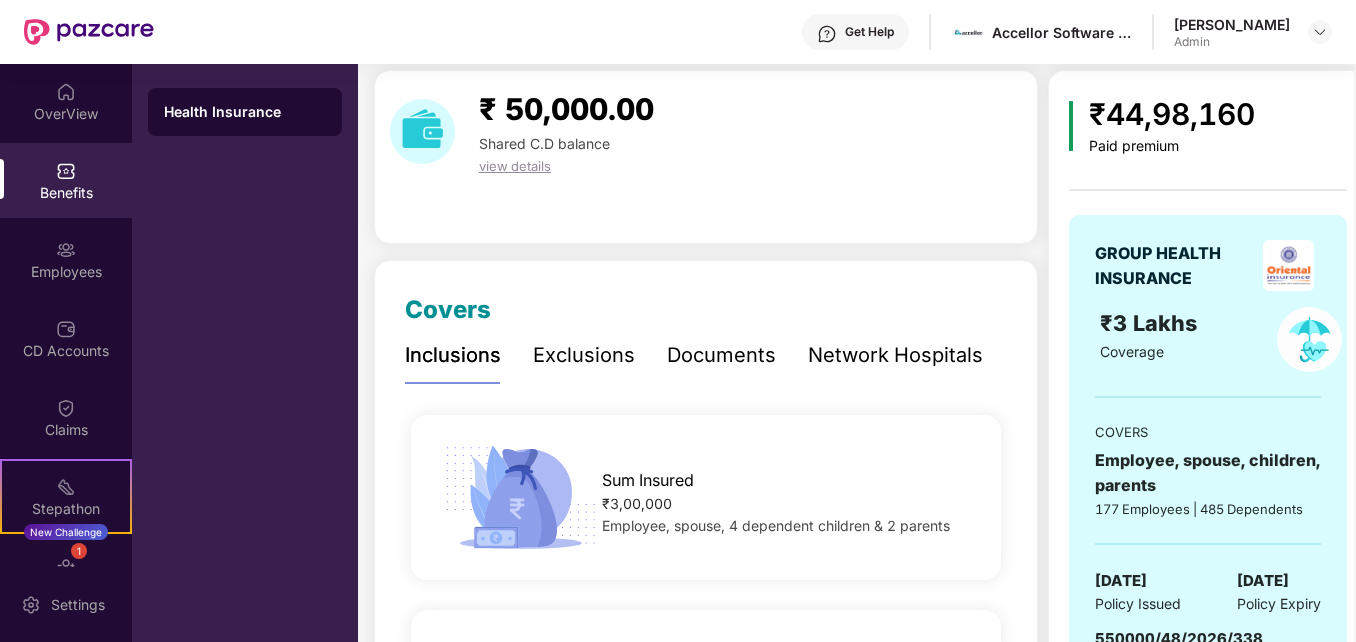 click on "₹44,98,160 Paid premium GROUP HEALTH INSURANCE ₹3 Lakhs   Coverage COVERS Employee, spouse, children, parents 177 Employees | 485 Dependents 02 June 2025 Policy Issued 01 June 2026 Policy Expiry 550000/48/2026/338 Policy Number ₹44,98,160 Paid Premium" at bounding box center (1208, 426) 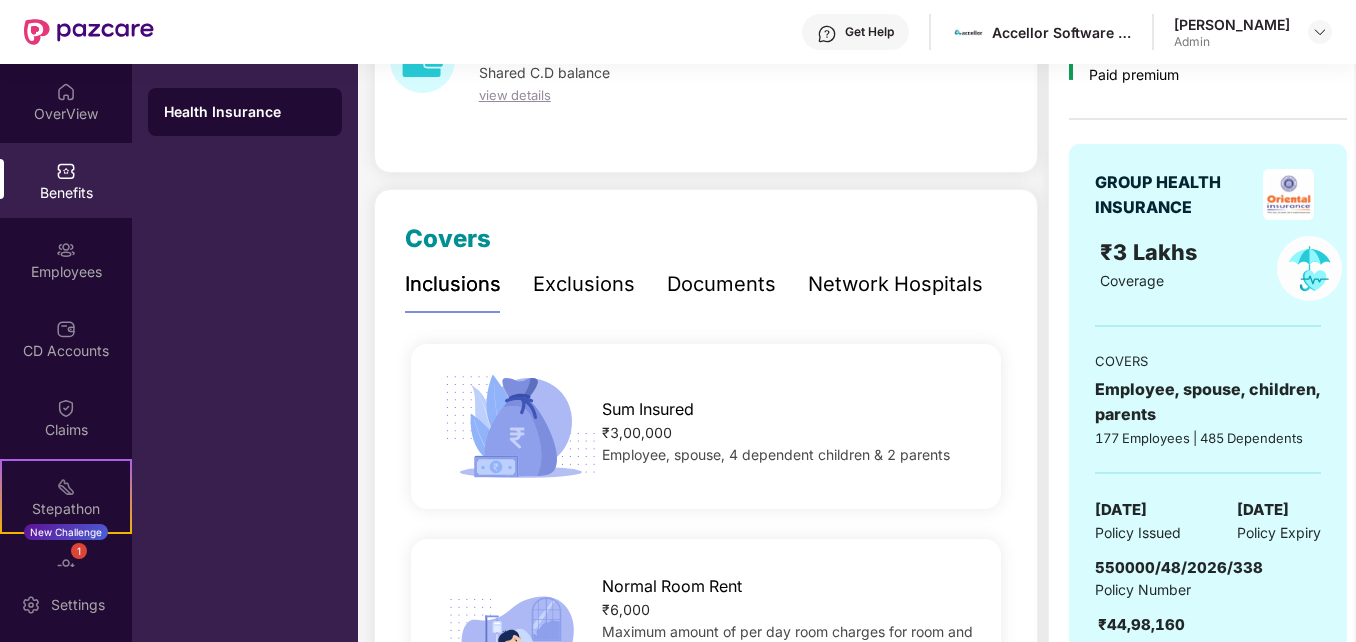 scroll, scrollTop: 0, scrollLeft: 0, axis: both 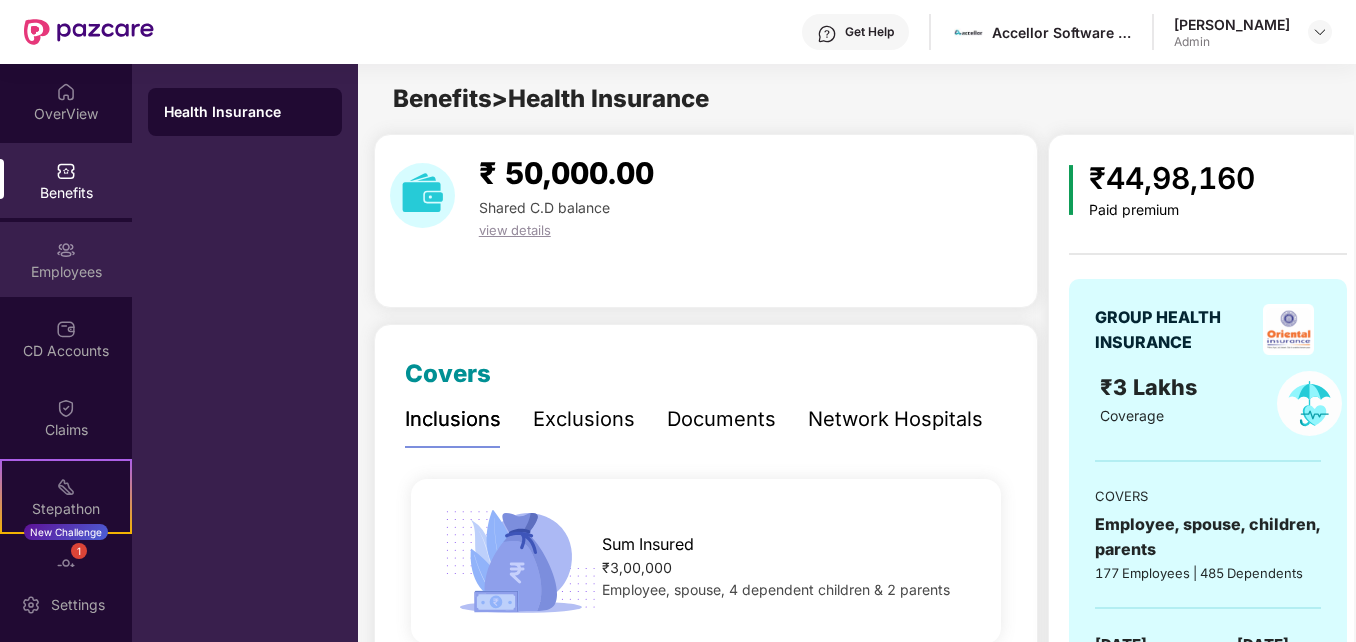 click on "Employees" at bounding box center (66, 272) 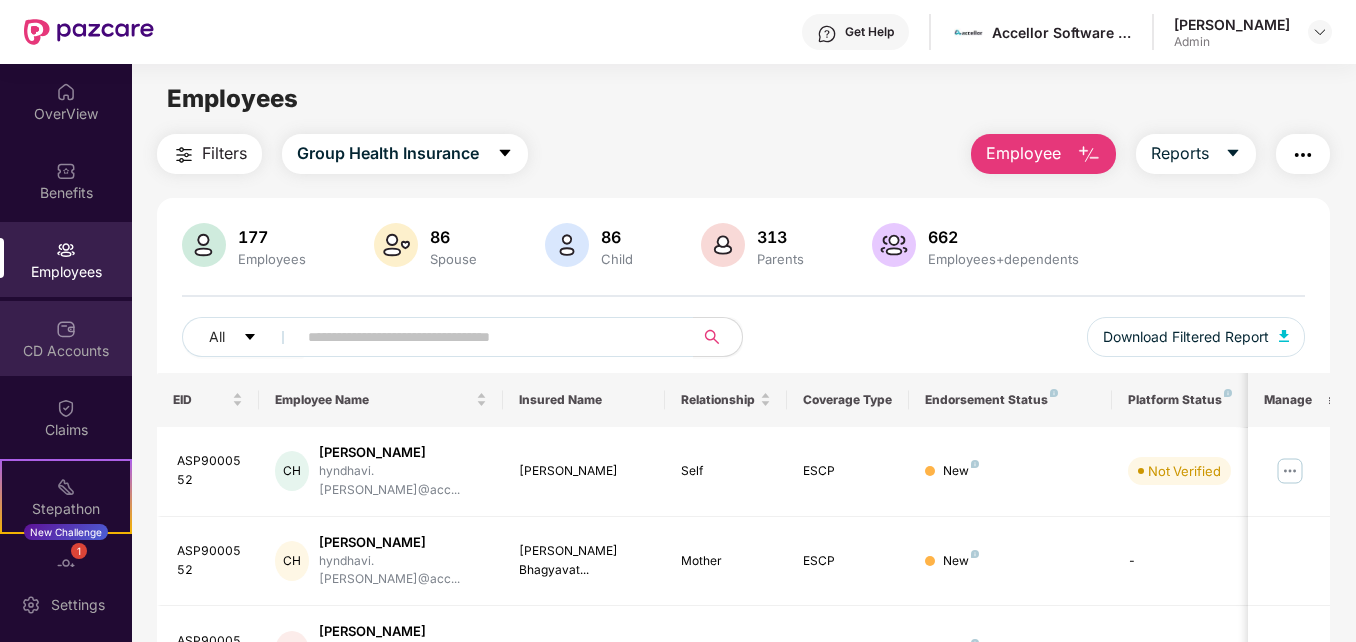 click at bounding box center [66, 329] 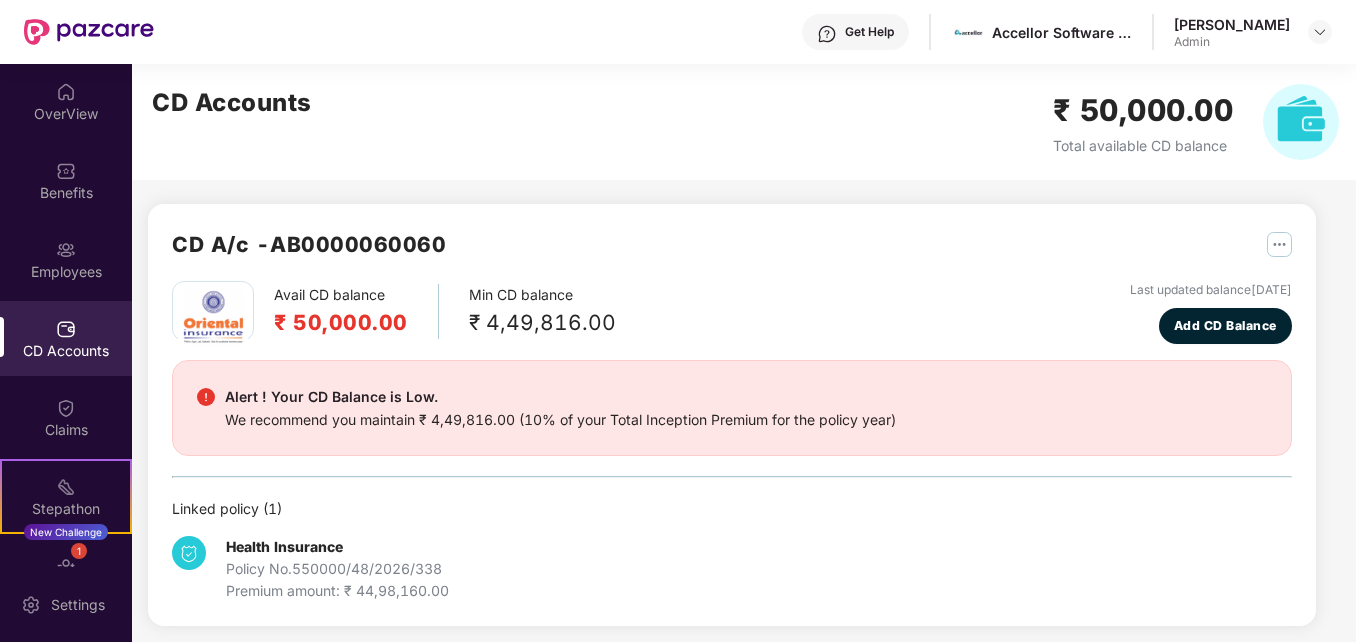 scroll, scrollTop: 8, scrollLeft: 0, axis: vertical 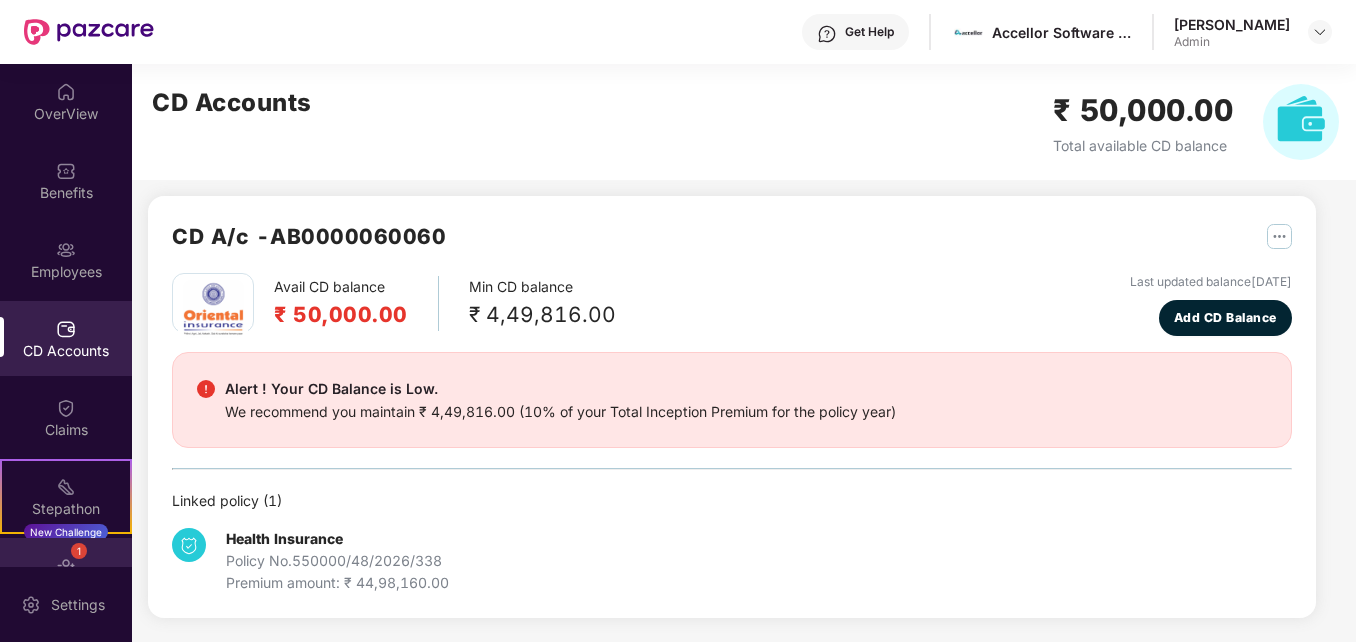 click at bounding box center (66, 566) 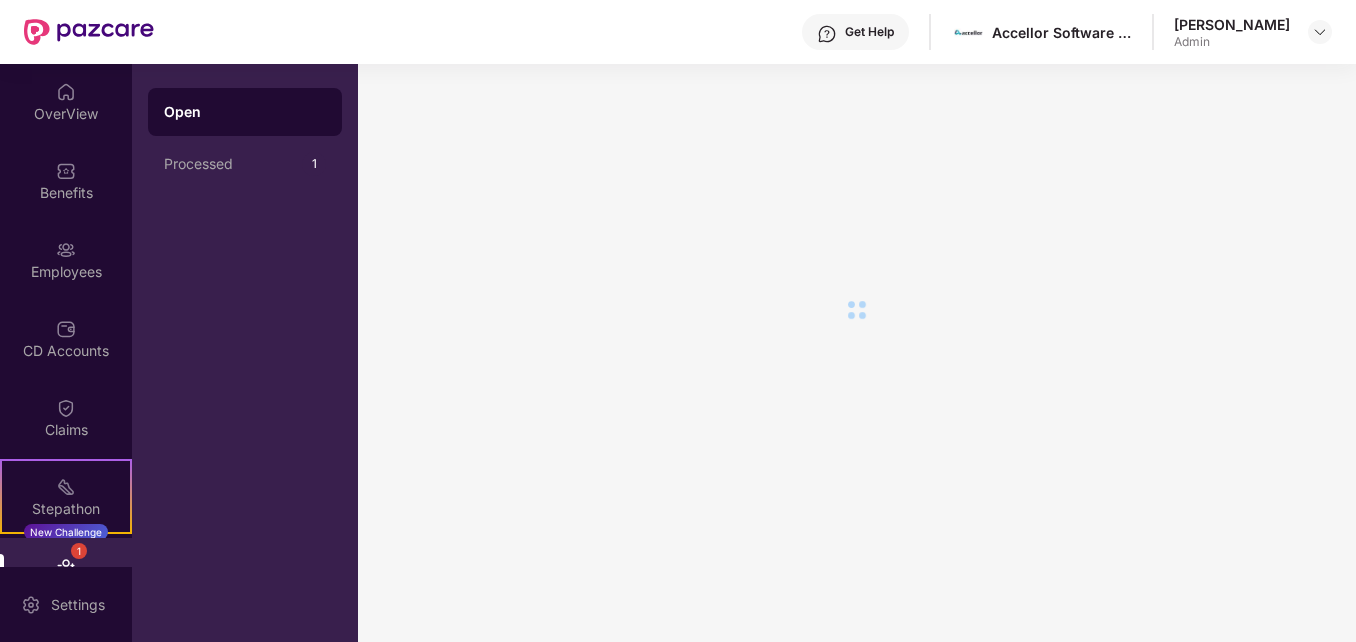 scroll, scrollTop: 0, scrollLeft: 0, axis: both 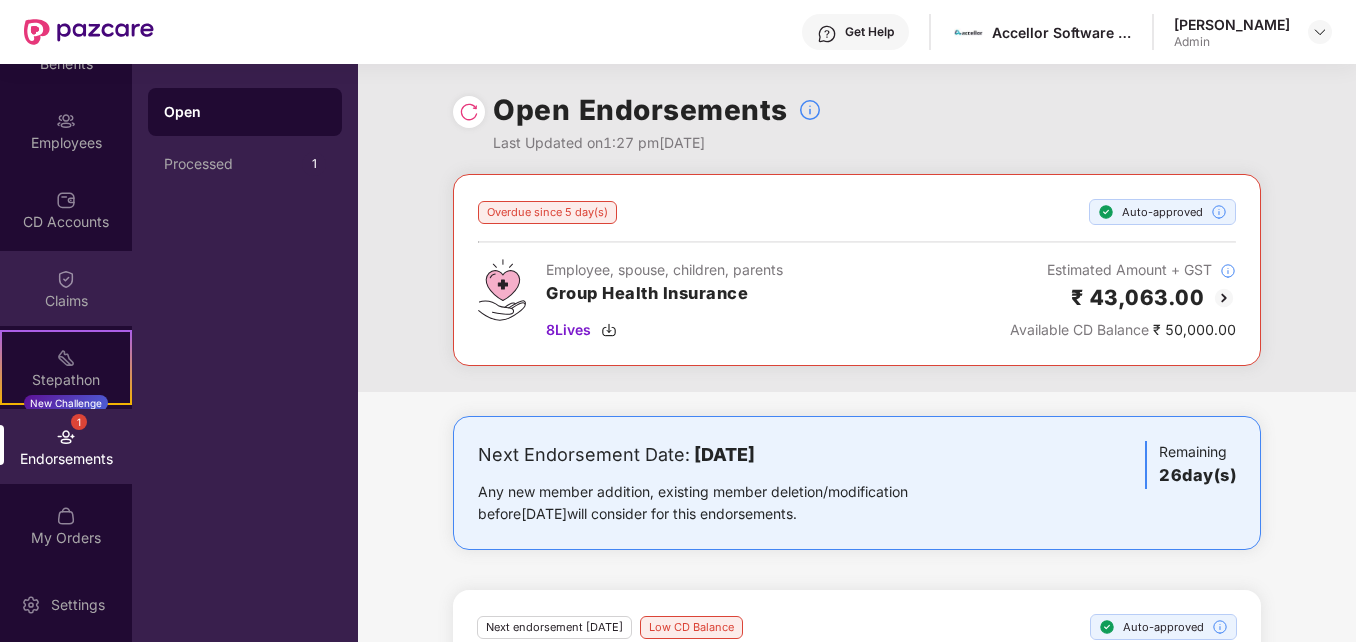 click on "Claims" at bounding box center (66, 288) 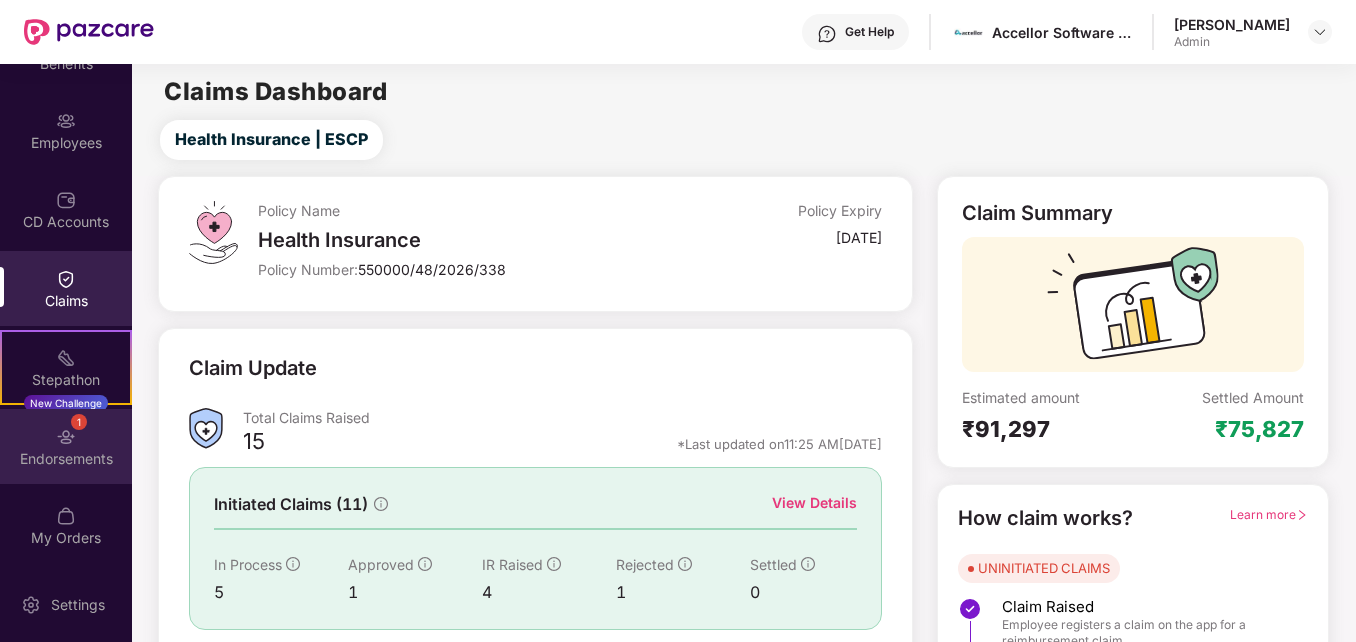 click on "1 Endorsements" at bounding box center [66, 446] 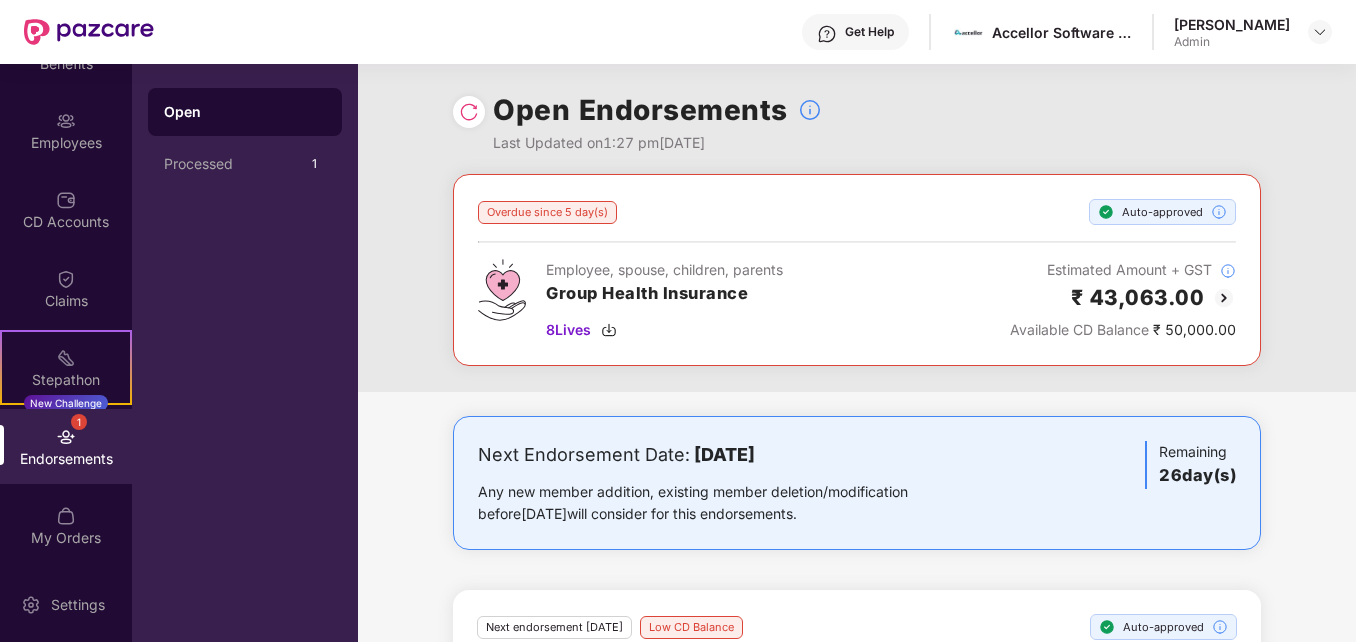 drag, startPoint x: 1352, startPoint y: 420, endPoint x: 1361, endPoint y: 457, distance: 38.078865 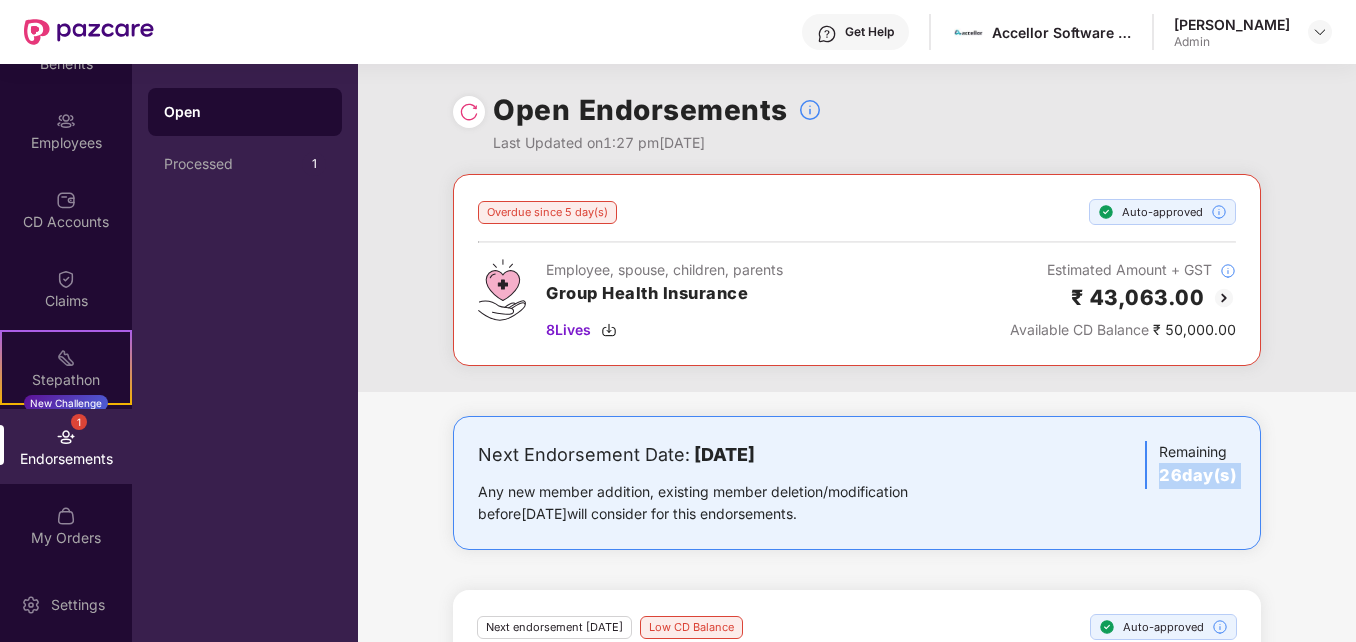 click on "Next Endorsement Date: 10 August 2025 Any new member addition, existing member deletion/modification before  10 August 2025  will consider for this endorsements. Remaining 26  day(s) Next endorsement in 26 day(s) Low CD Balance Auto-approved Employee, spouse, children, parents Group Health Insurance   17  Lives Estimated Amount + GST ₹ 1,01,677.00 Available CD Balance   ₹ 50,000.00 Note: 2  employee(s) is/are still in the verification stage. Once their verification stage ends, the employee(s) will be added to this batch." at bounding box center (857, 665) 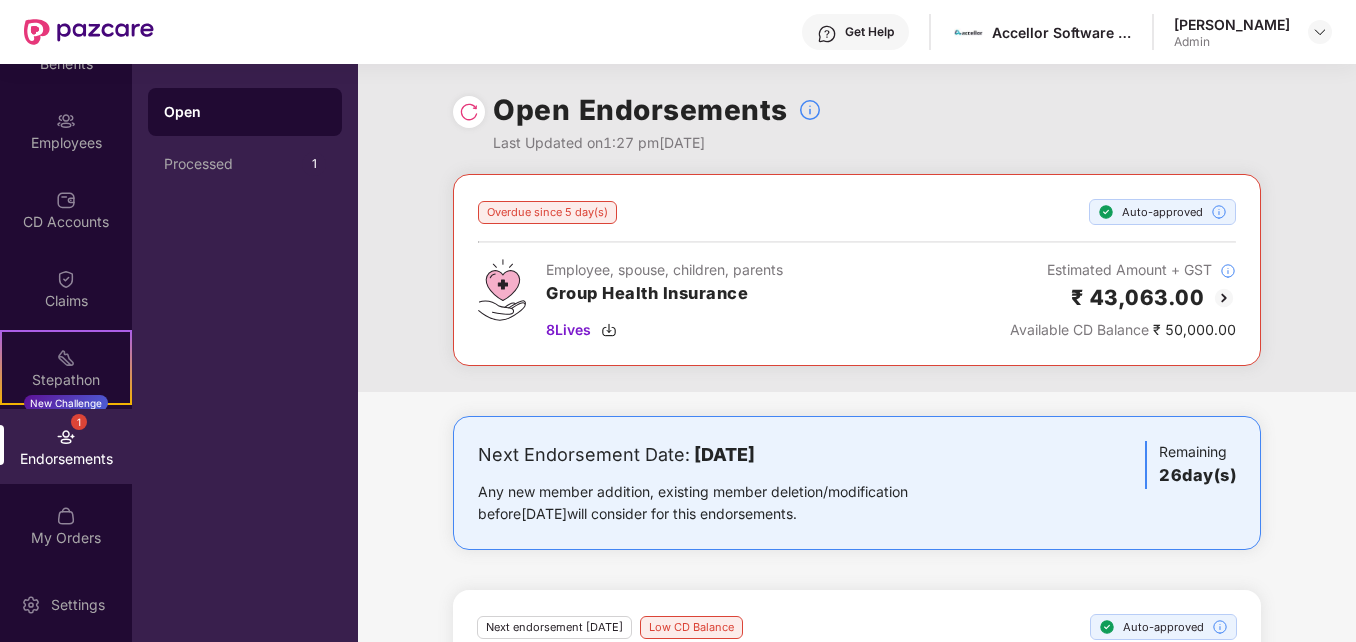 click on "Next Endorsement Date: 10 August 2025 Any new member addition, existing member deletion/modification before  10 August 2025  will consider for this endorsements. Remaining 26  day(s) Next endorsement in 26 day(s) Low CD Balance Auto-approved Employee, spouse, children, parents Group Health Insurance   17  Lives Estimated Amount + GST ₹ 1,01,677.00 Available CD Balance   ₹ 50,000.00 Note: 2  employee(s) is/are still in the verification stage. Once their verification stage ends, the employee(s) will be added to this batch." at bounding box center [857, 665] 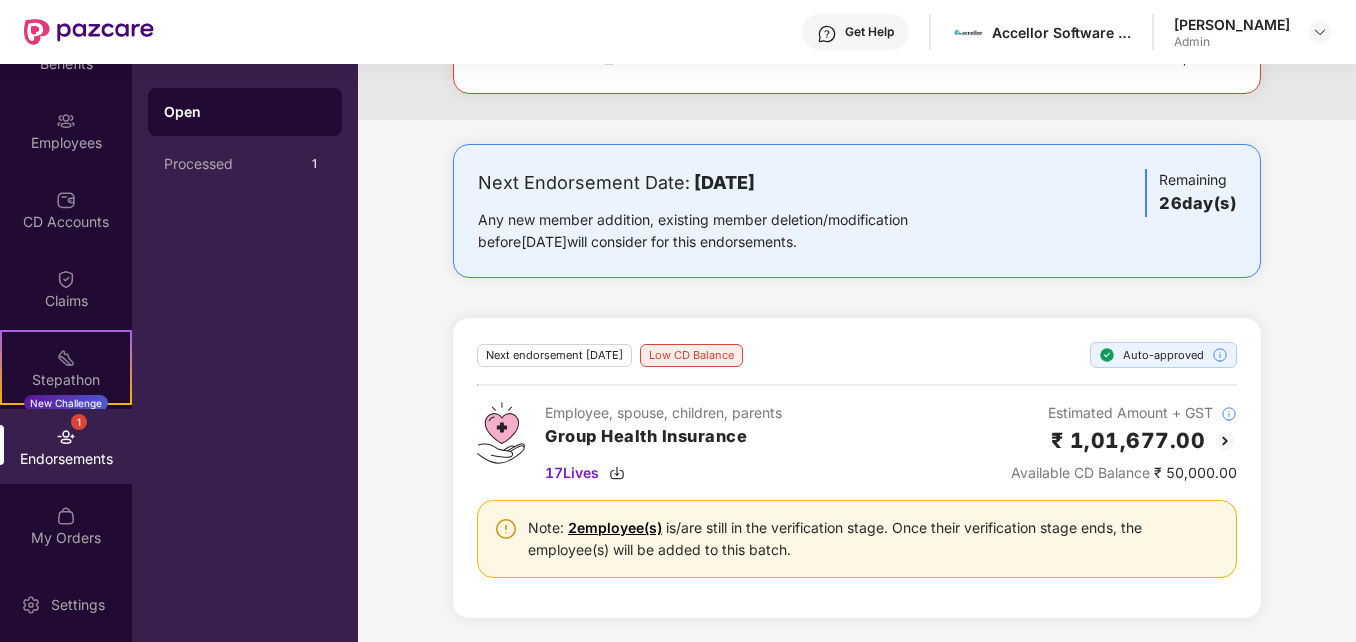 click on "Next Endorsement Date: 10 August 2025 Any new member addition, existing member deletion/modification before  10 August 2025  will consider for this endorsements. Remaining 26  day(s) Next endorsement in 26 day(s) Low CD Balance Auto-approved Employee, spouse, children, parents Group Health Insurance   17  Lives Estimated Amount + GST ₹ 1,01,677.00 Available CD Balance   ₹ 50,000.00 Note: 2  employee(s) is/are still in the verification stage. Once their verification stage ends, the employee(s) will be added to this batch." at bounding box center (857, 393) 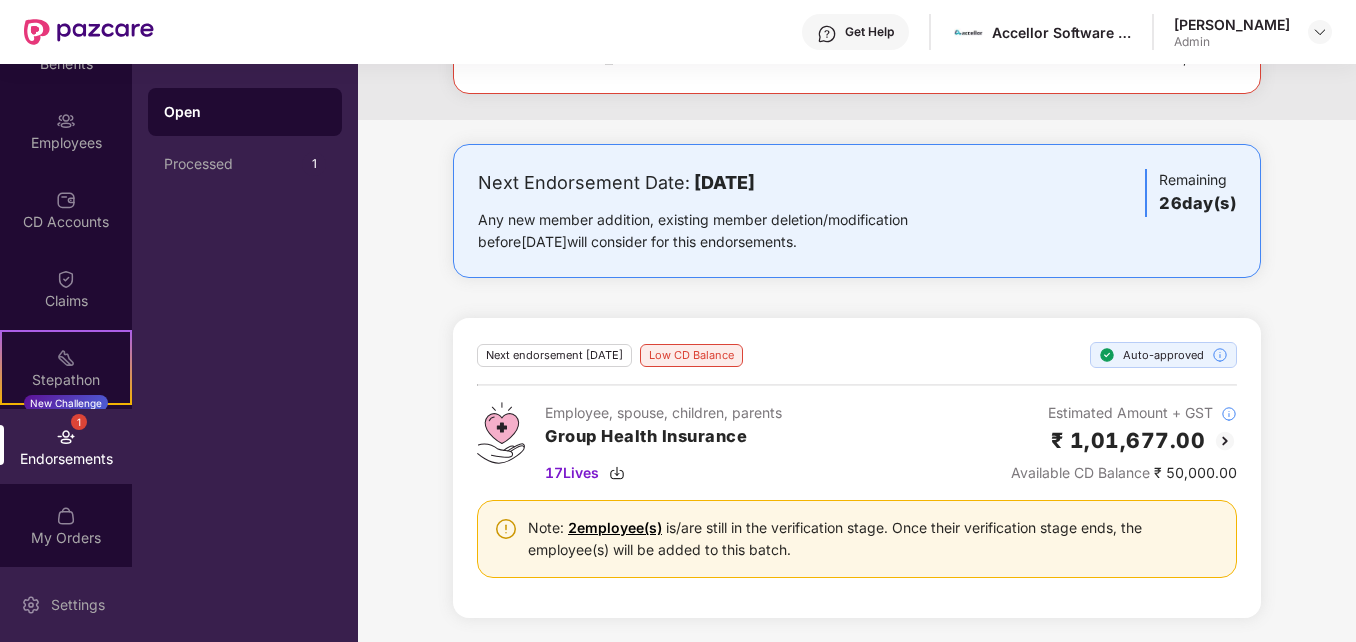 click on "Settings" at bounding box center (66, 604) 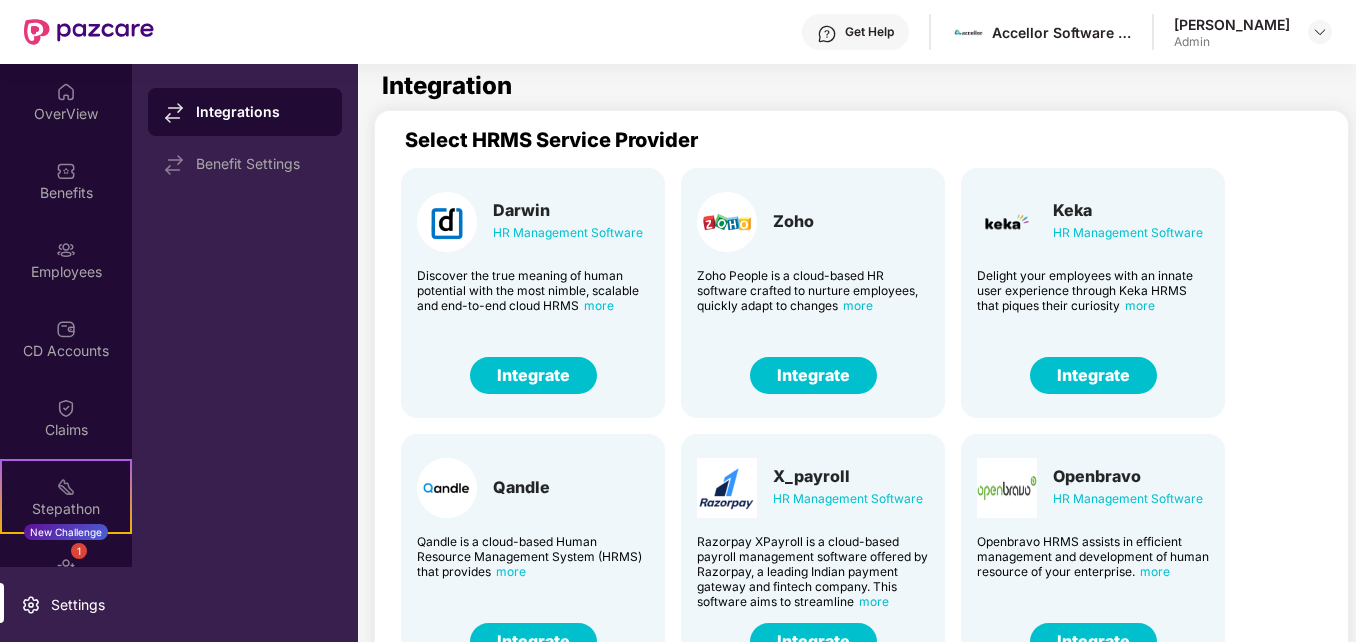 scroll, scrollTop: 0, scrollLeft: 0, axis: both 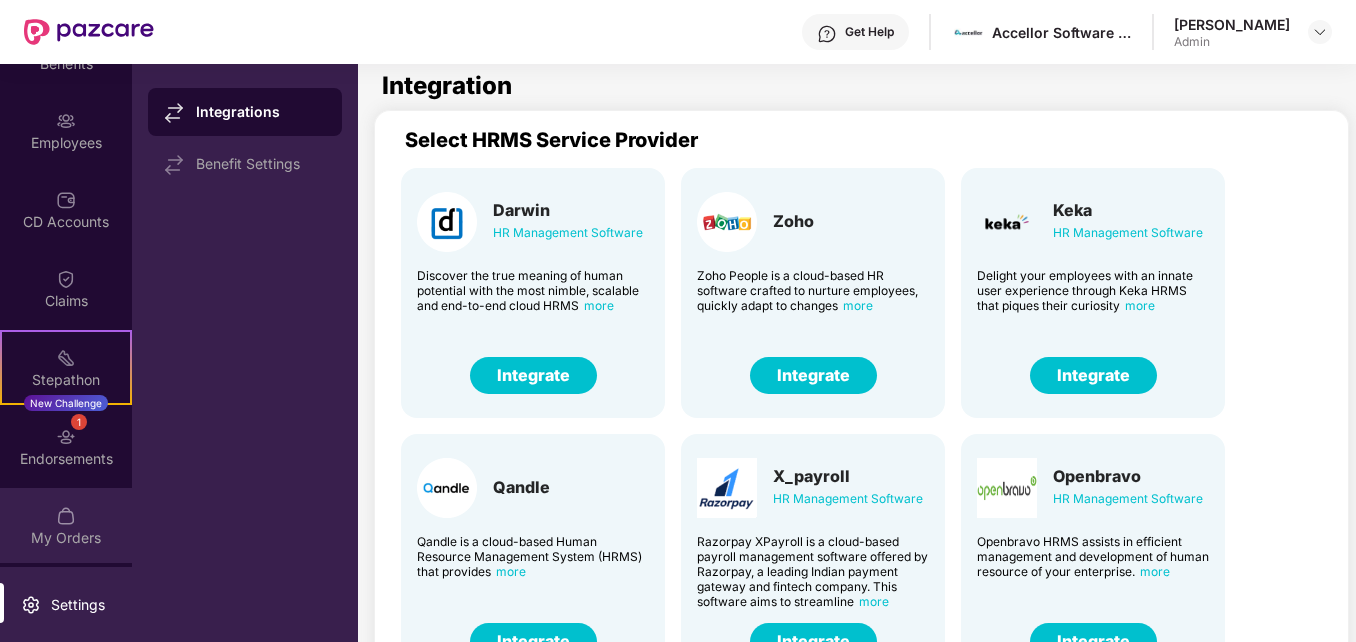 click on "My Orders" at bounding box center [66, 538] 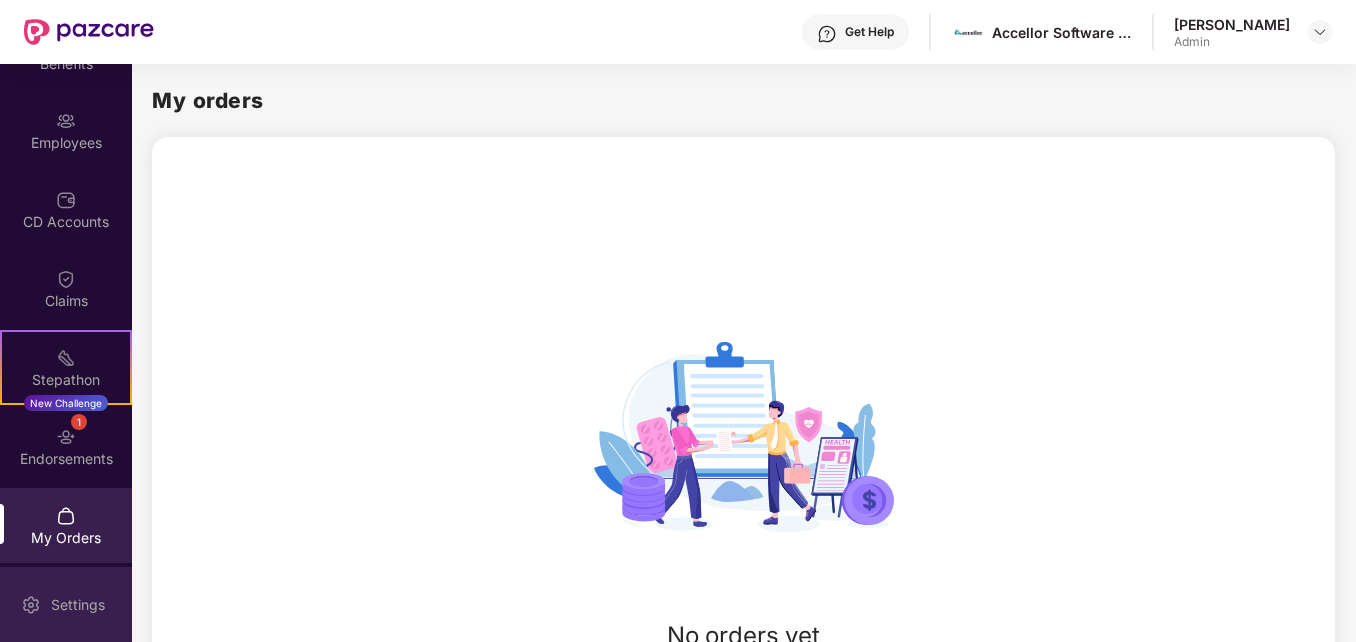 click on "Settings" at bounding box center [66, 604] 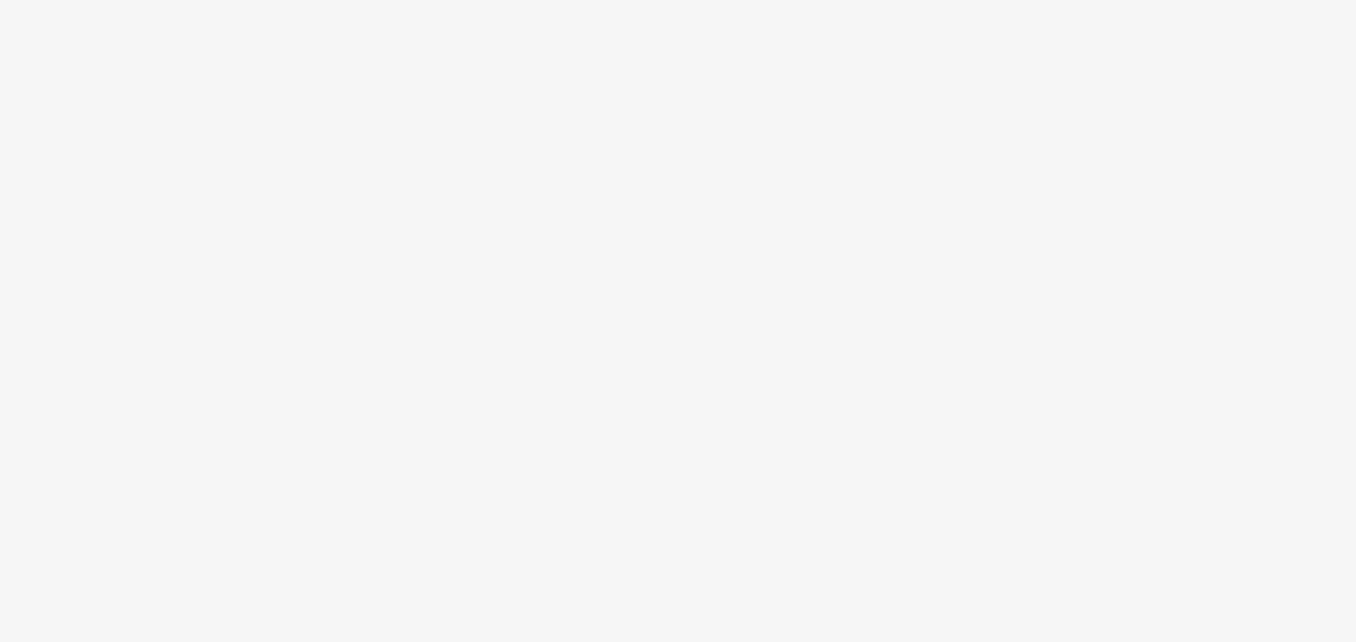 scroll, scrollTop: 0, scrollLeft: 0, axis: both 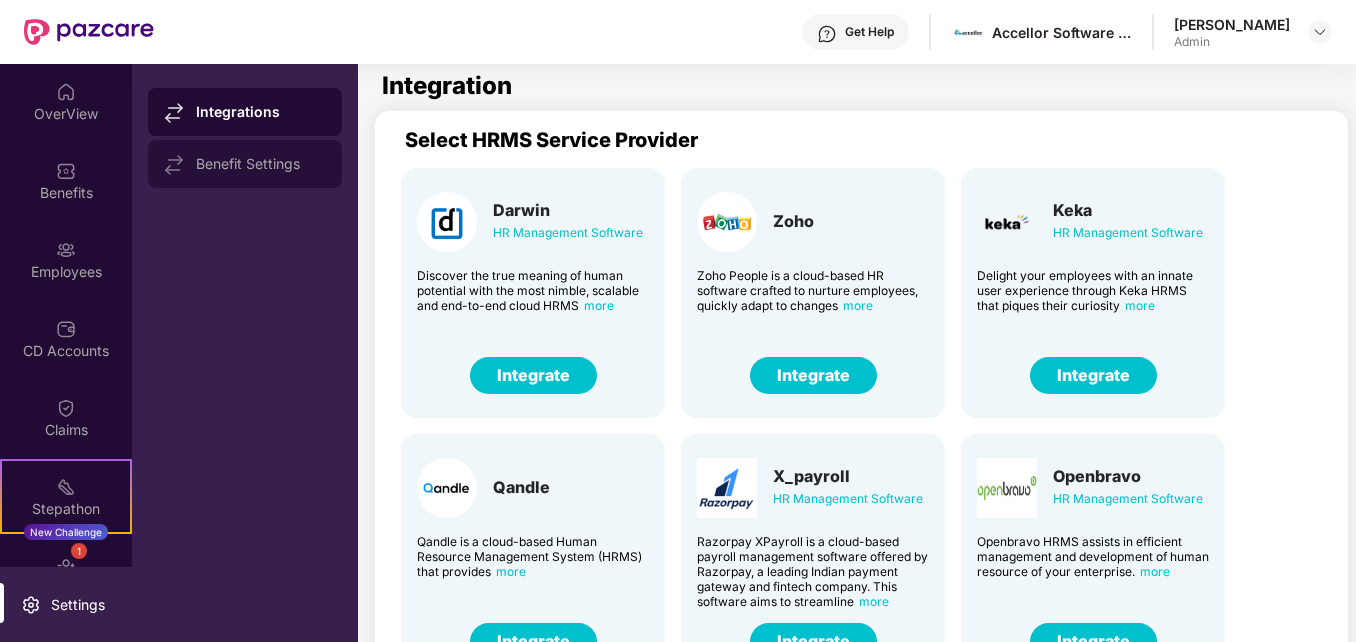 click on "Benefit Settings" at bounding box center (245, 164) 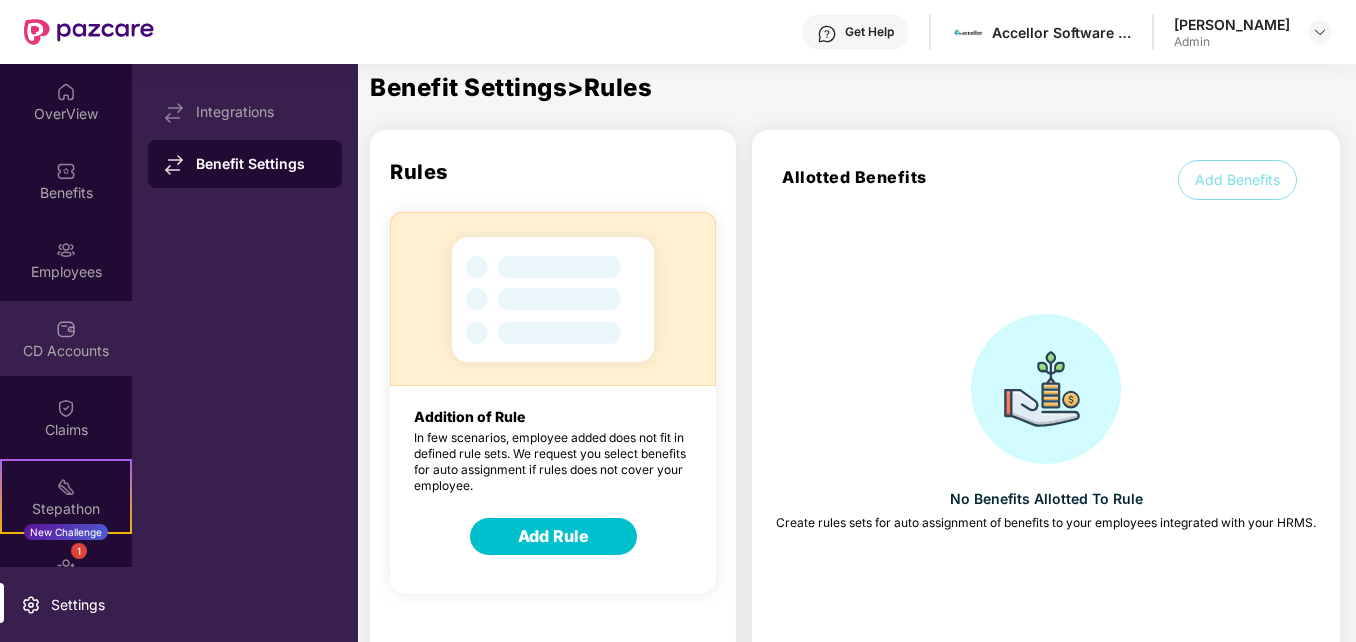 click on "CD Accounts" at bounding box center (66, 351) 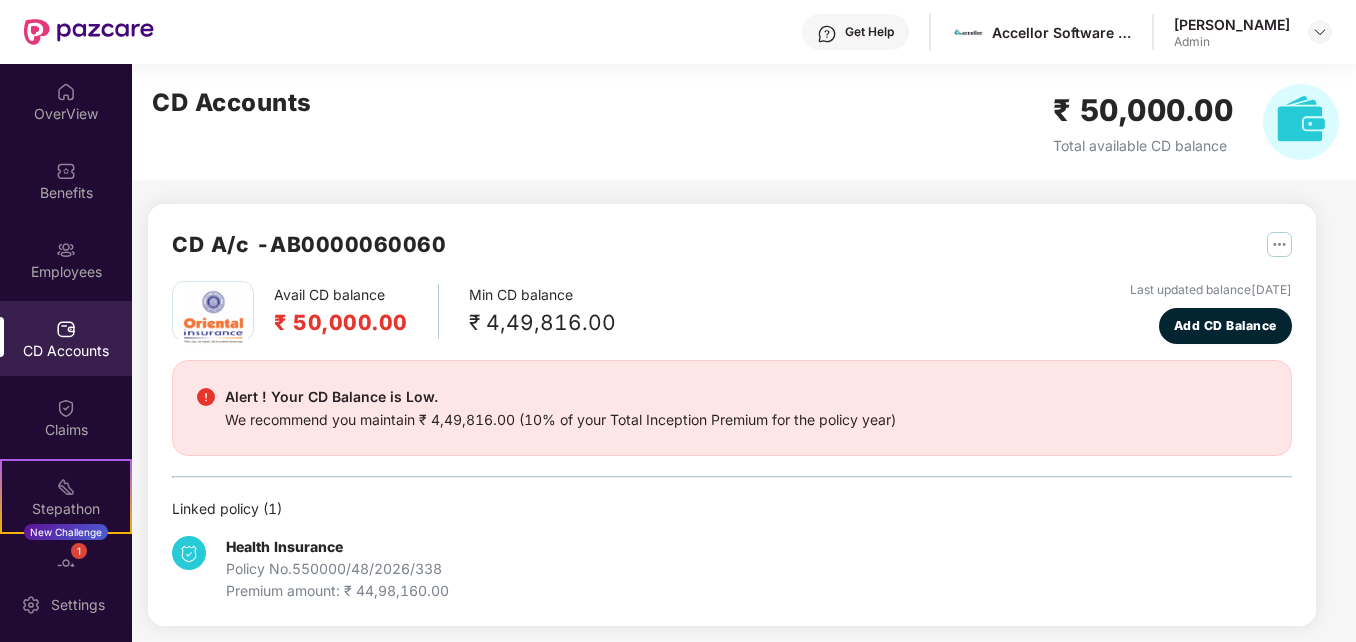 click on "Alert ! Your CD Balance is Low. We recommend you maintain ₹ 4,49,816.00 (10% of your Total Inception Premium for the policy year)" at bounding box center [732, 408] 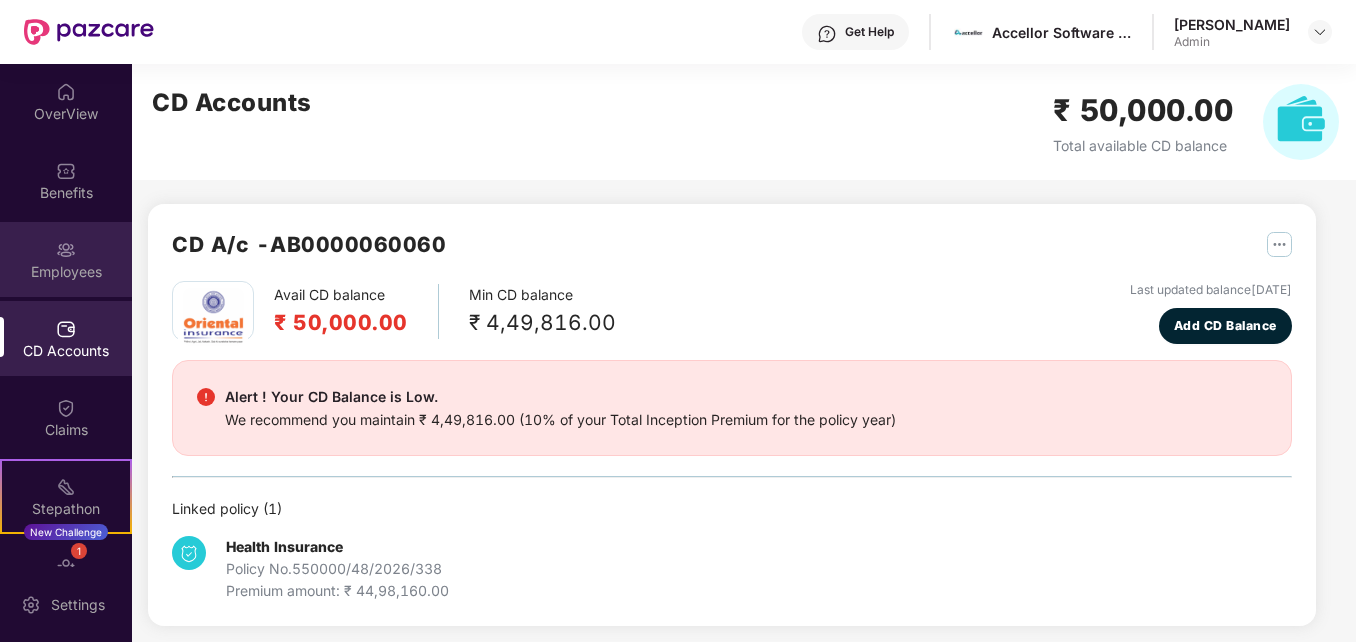 click at bounding box center (66, 250) 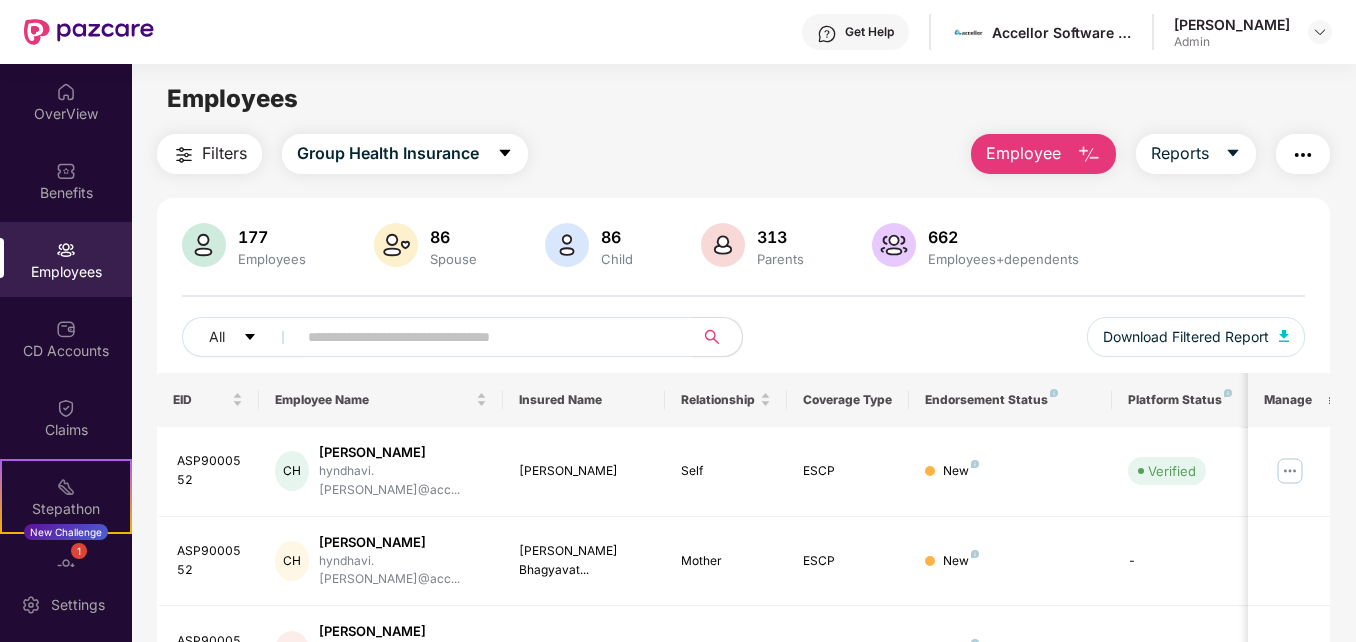 click on "Employee" at bounding box center [1023, 153] 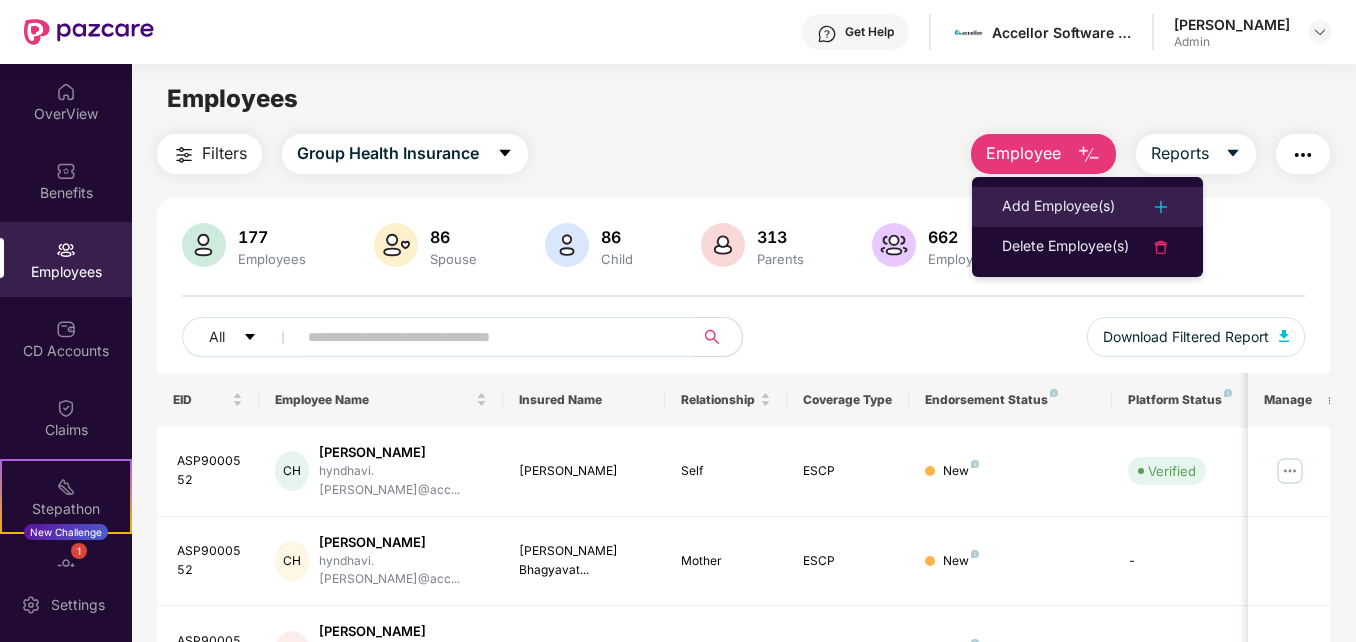 click on "Add Employee(s)" at bounding box center (1058, 207) 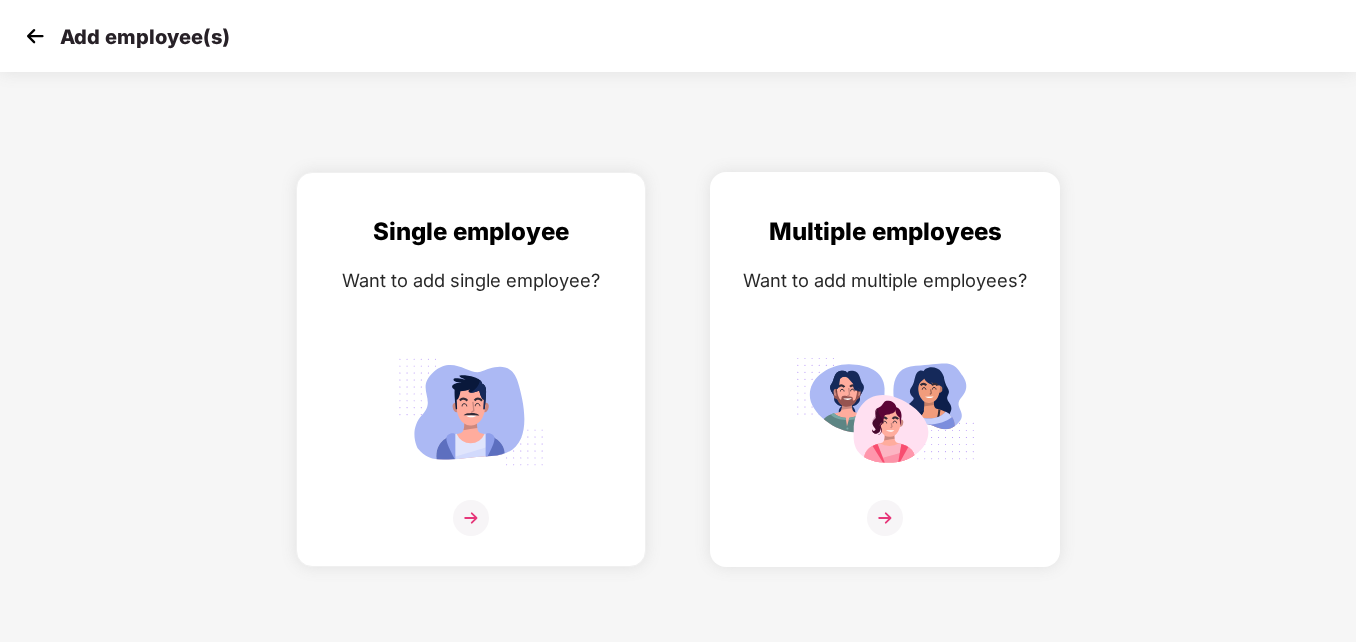 click at bounding box center (885, 411) 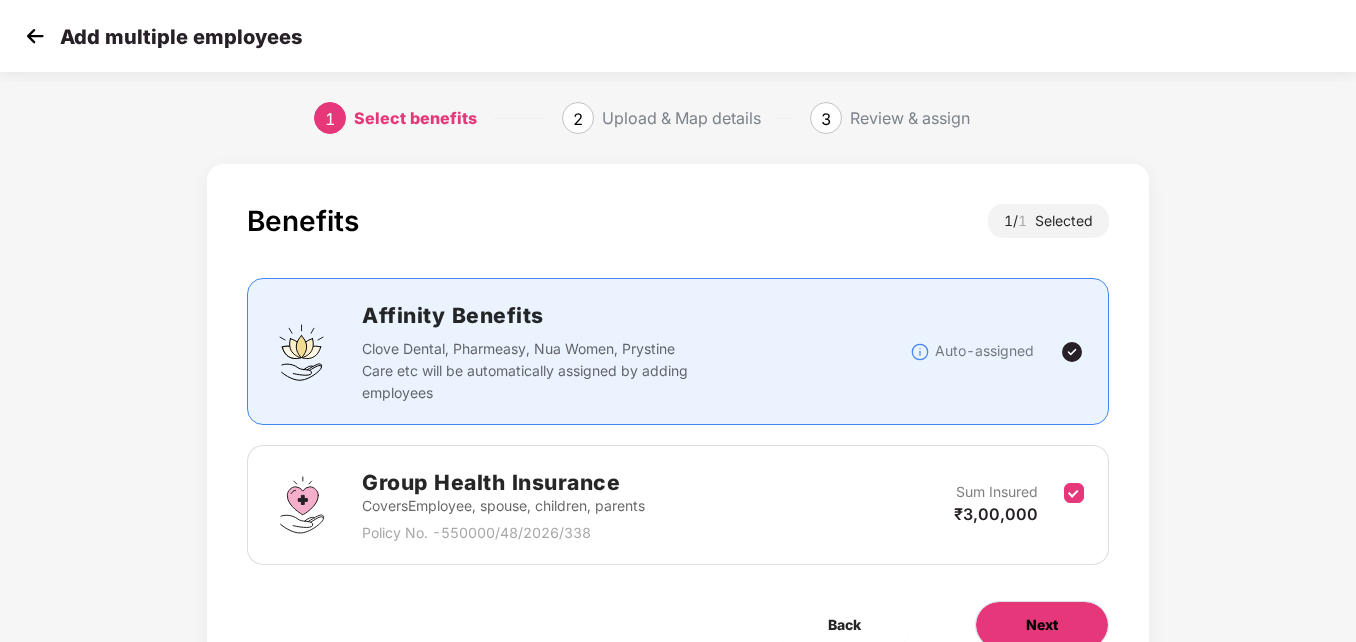 click on "Next" at bounding box center [1042, 625] 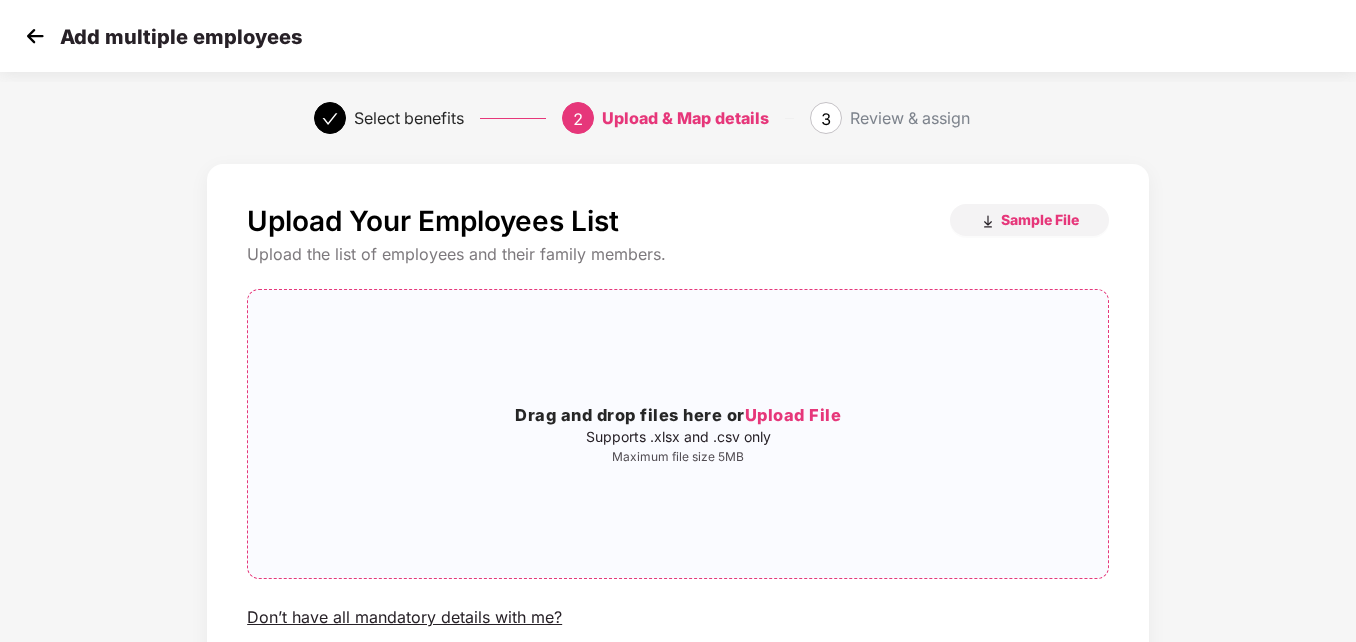 click on "Upload File" at bounding box center (793, 415) 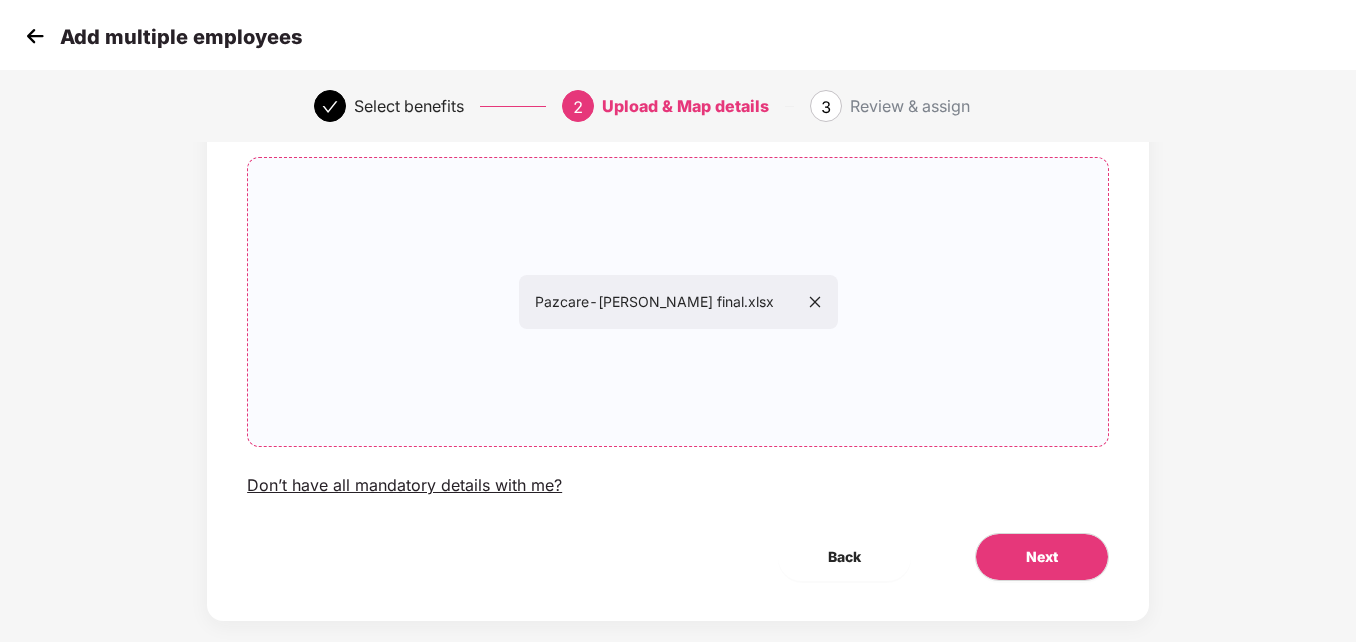 scroll, scrollTop: 161, scrollLeft: 0, axis: vertical 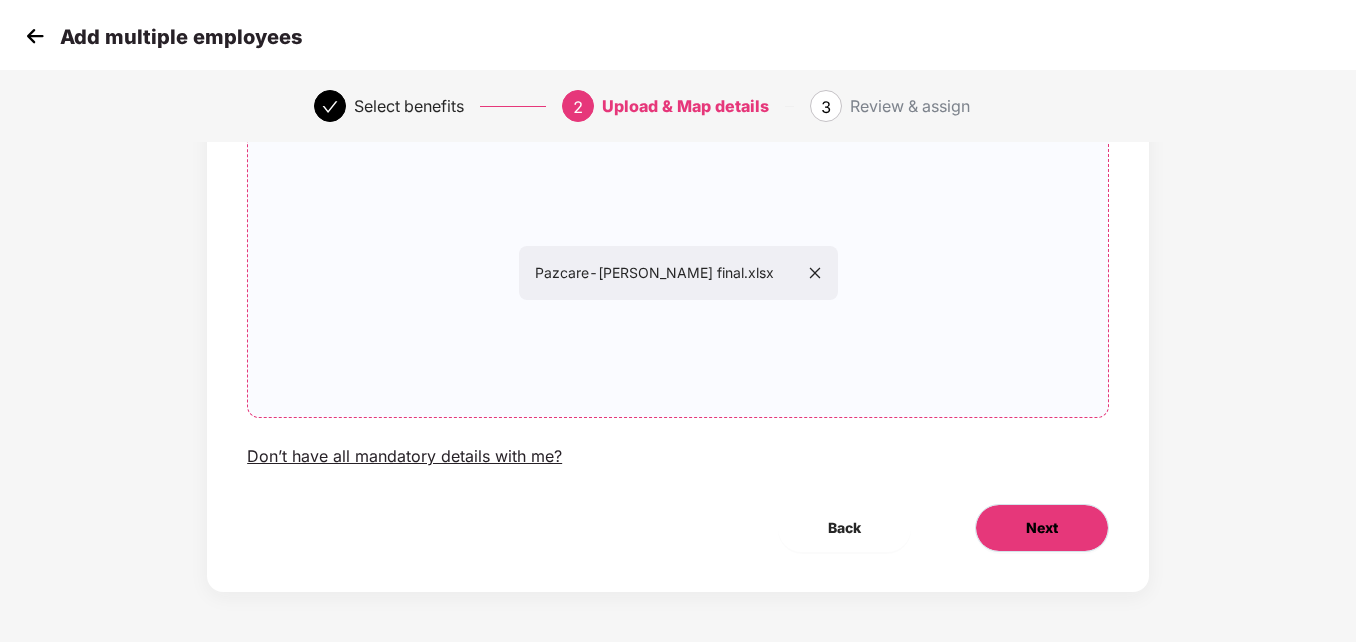 click on "Next" at bounding box center [1042, 528] 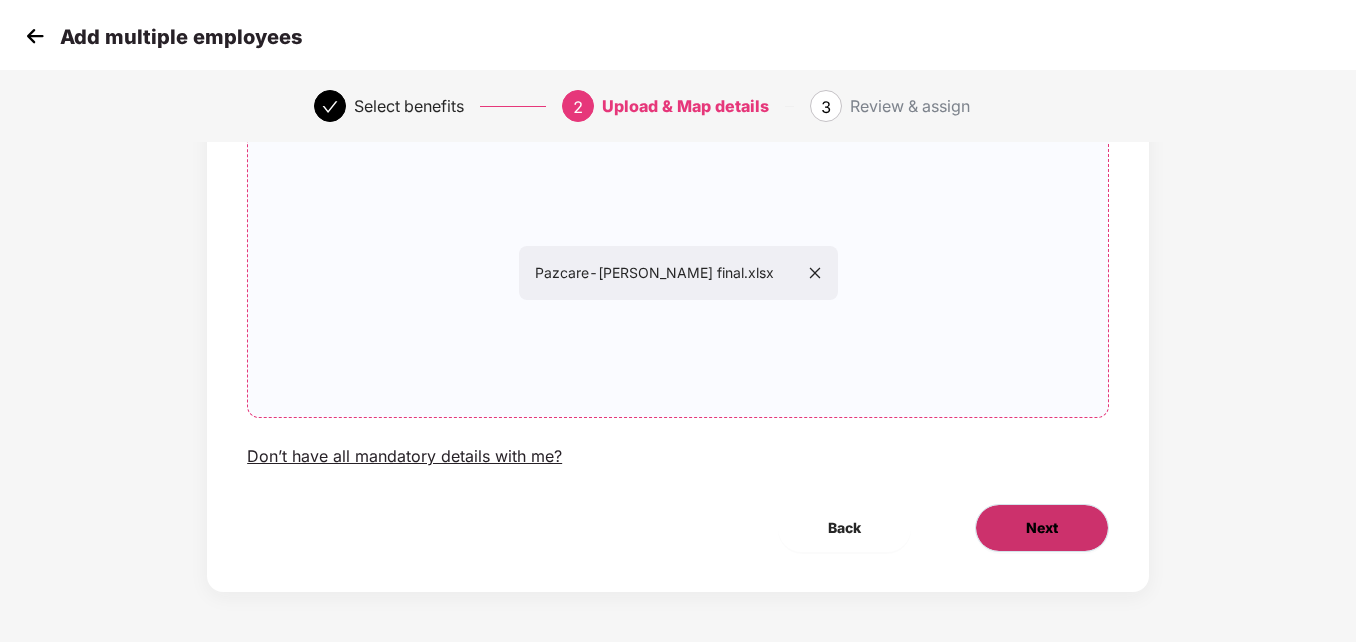 scroll, scrollTop: 0, scrollLeft: 0, axis: both 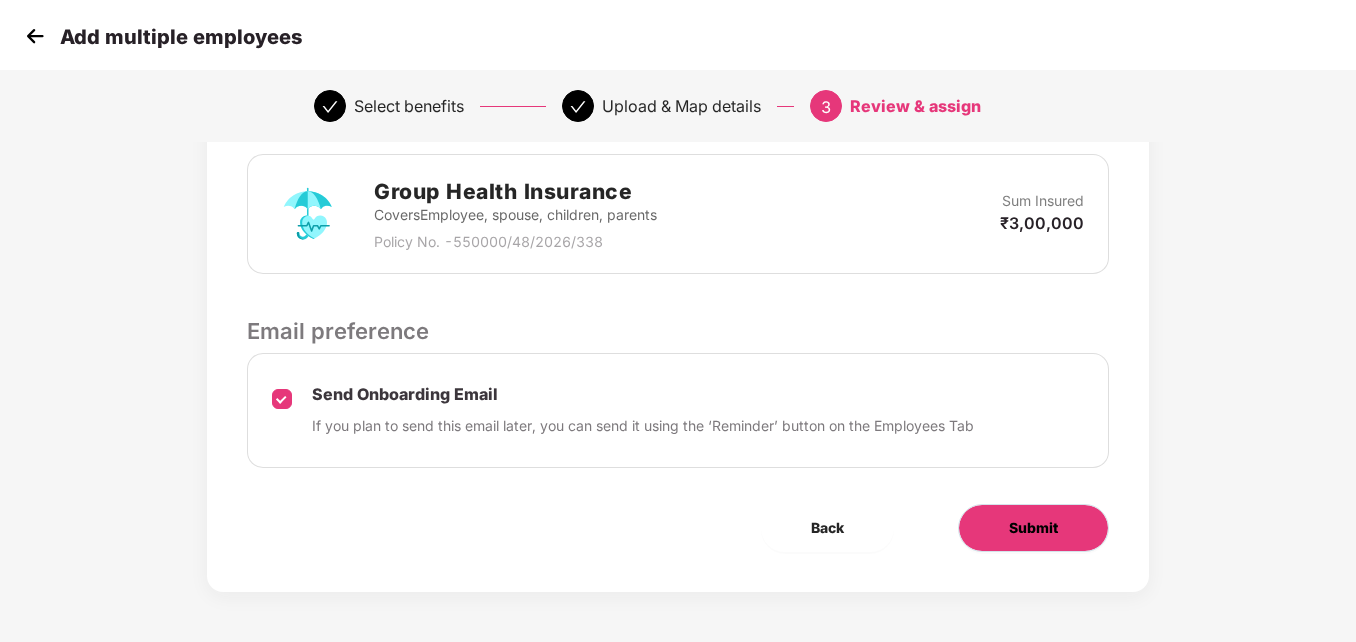 click on "Submit" at bounding box center [1033, 528] 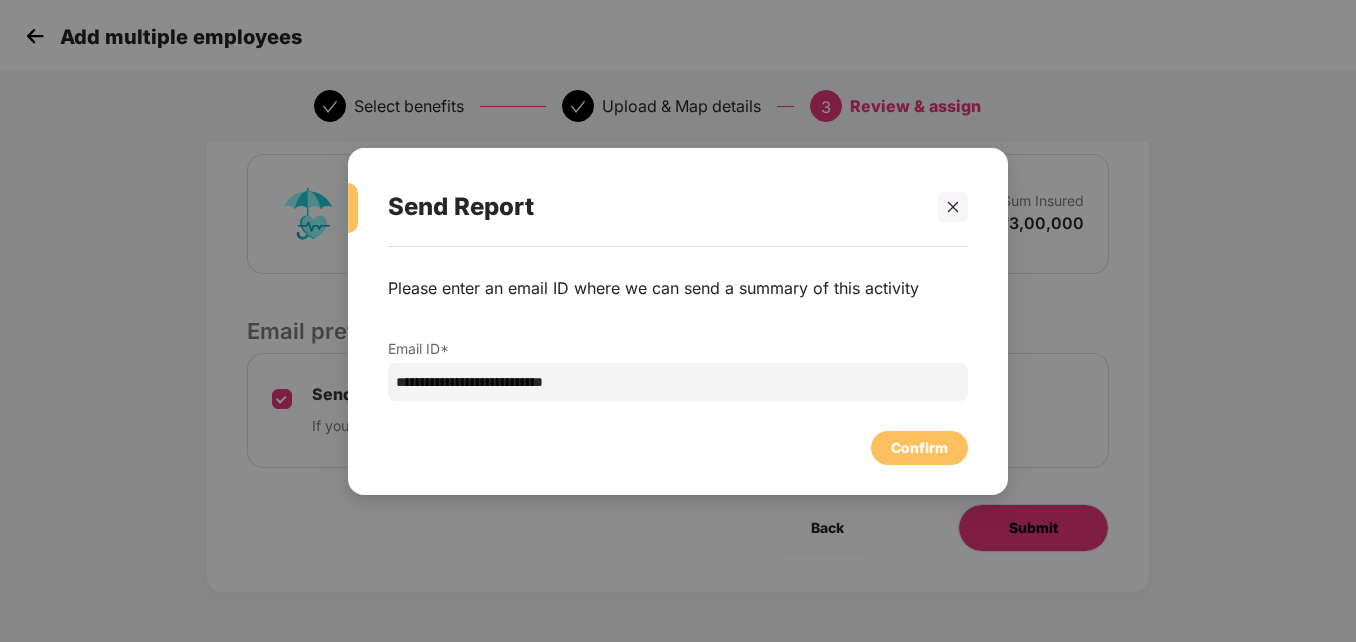 scroll, scrollTop: 0, scrollLeft: 0, axis: both 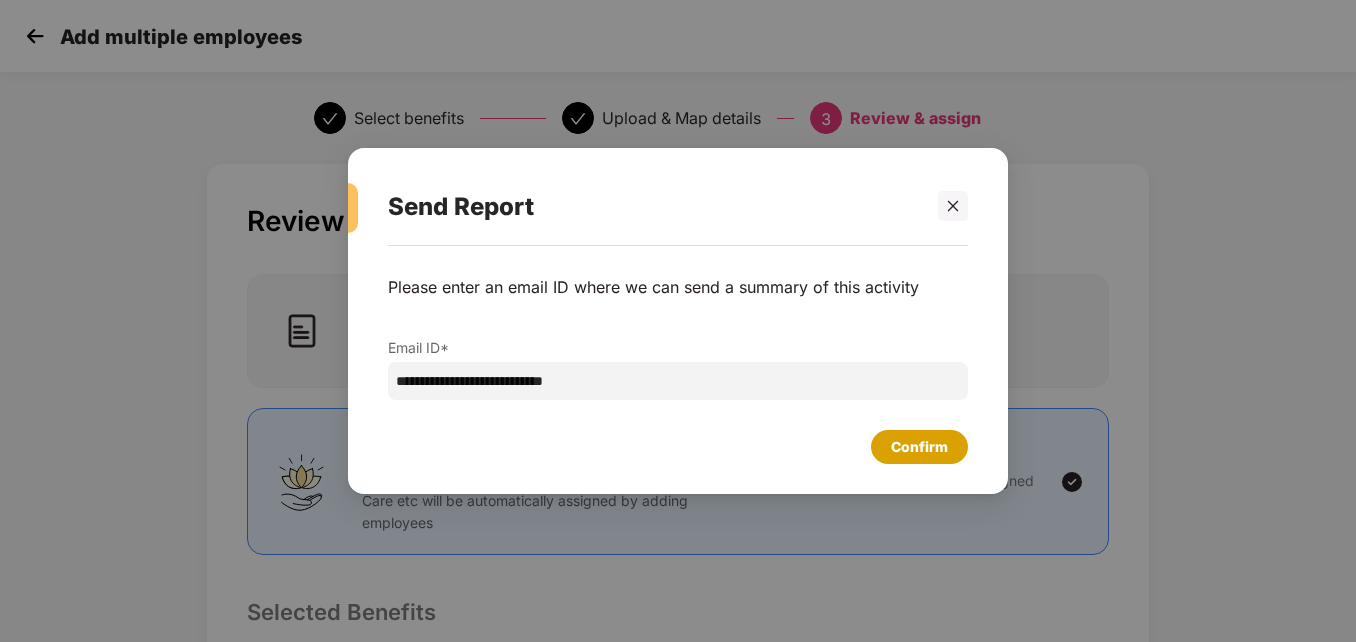 click on "Confirm" at bounding box center [919, 447] 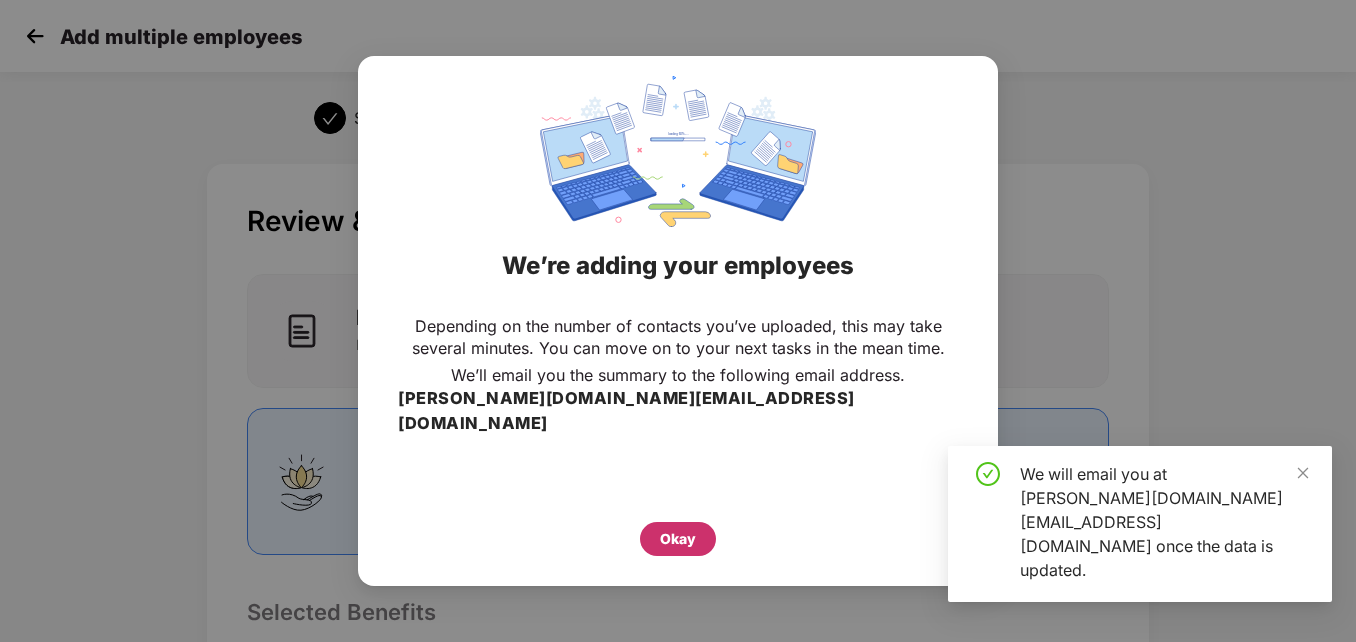 click on "Okay" at bounding box center [678, 539] 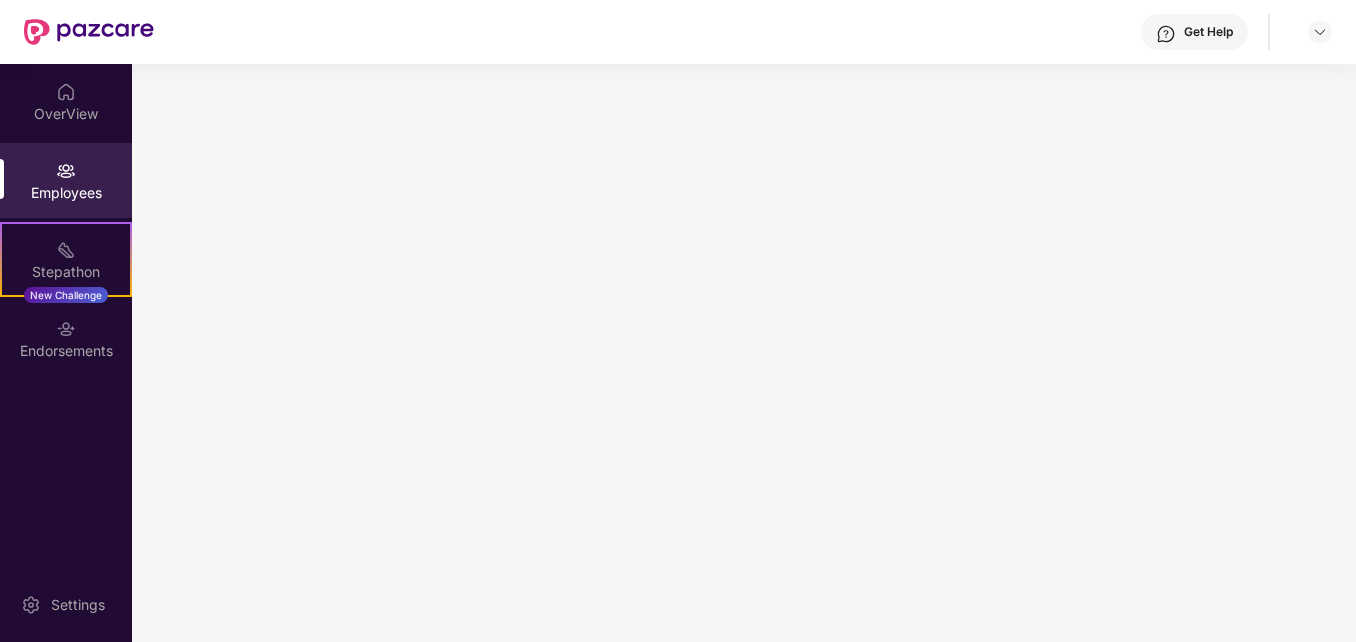 scroll, scrollTop: 0, scrollLeft: 0, axis: both 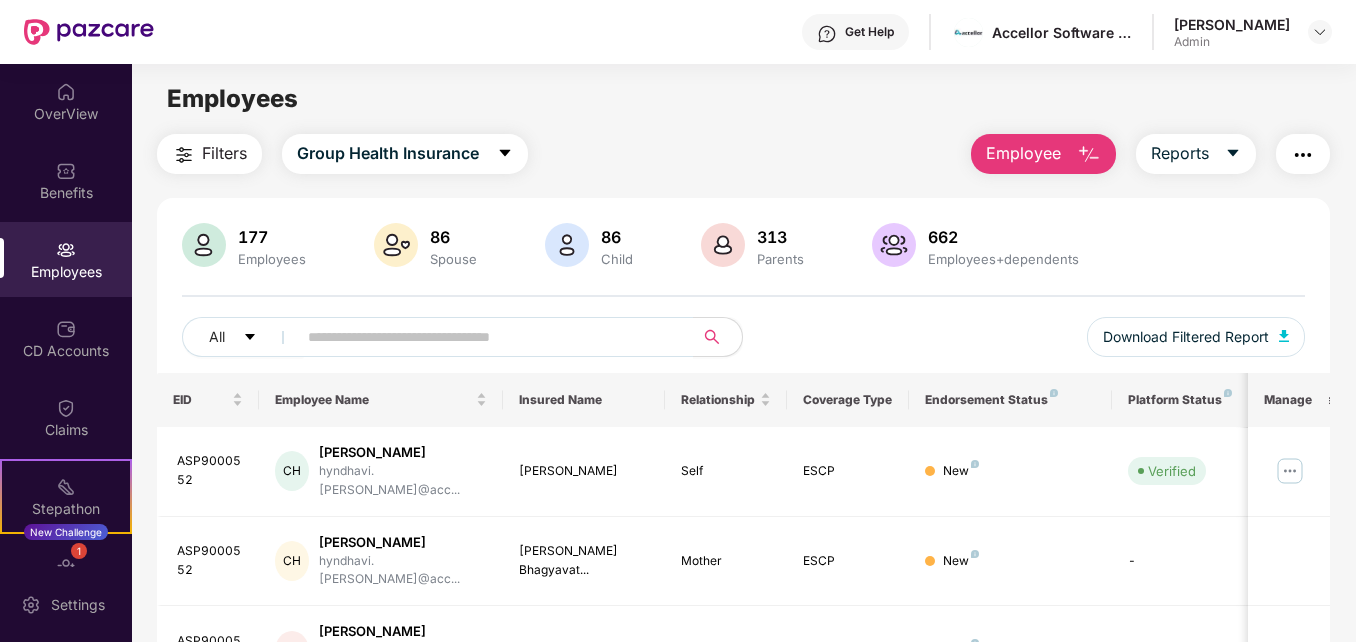 click on "Employee" at bounding box center (1023, 153) 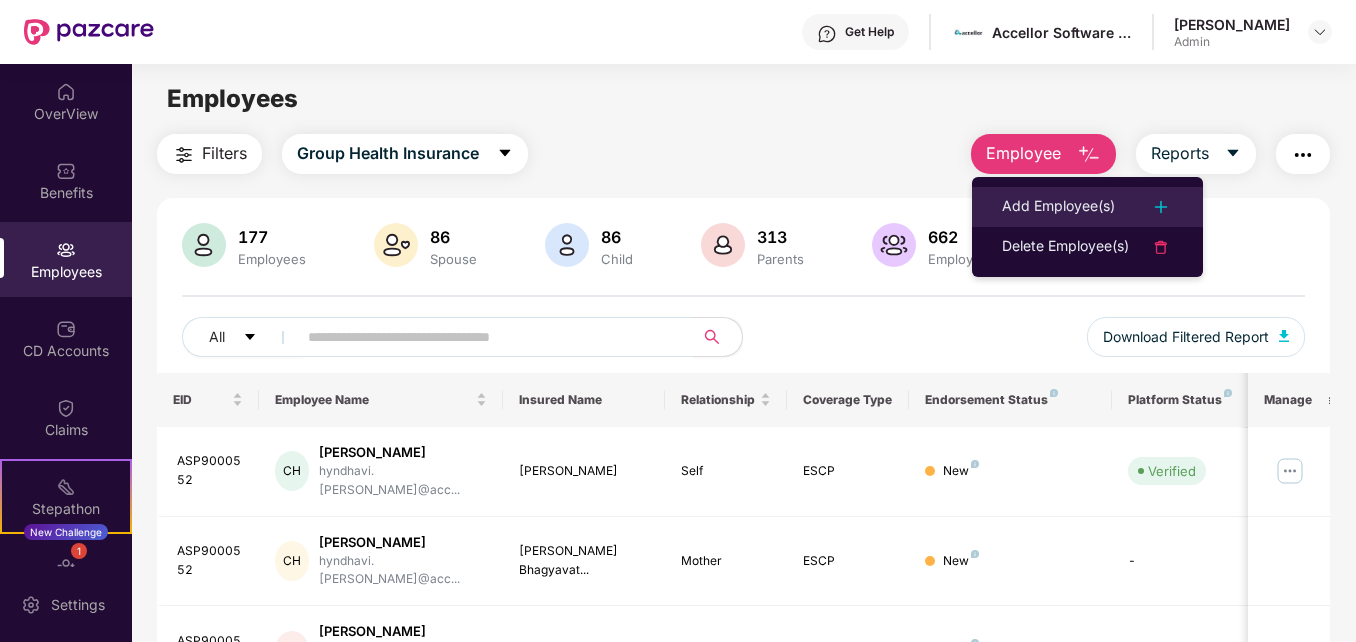 click on "Add Employee(s)" at bounding box center [1058, 207] 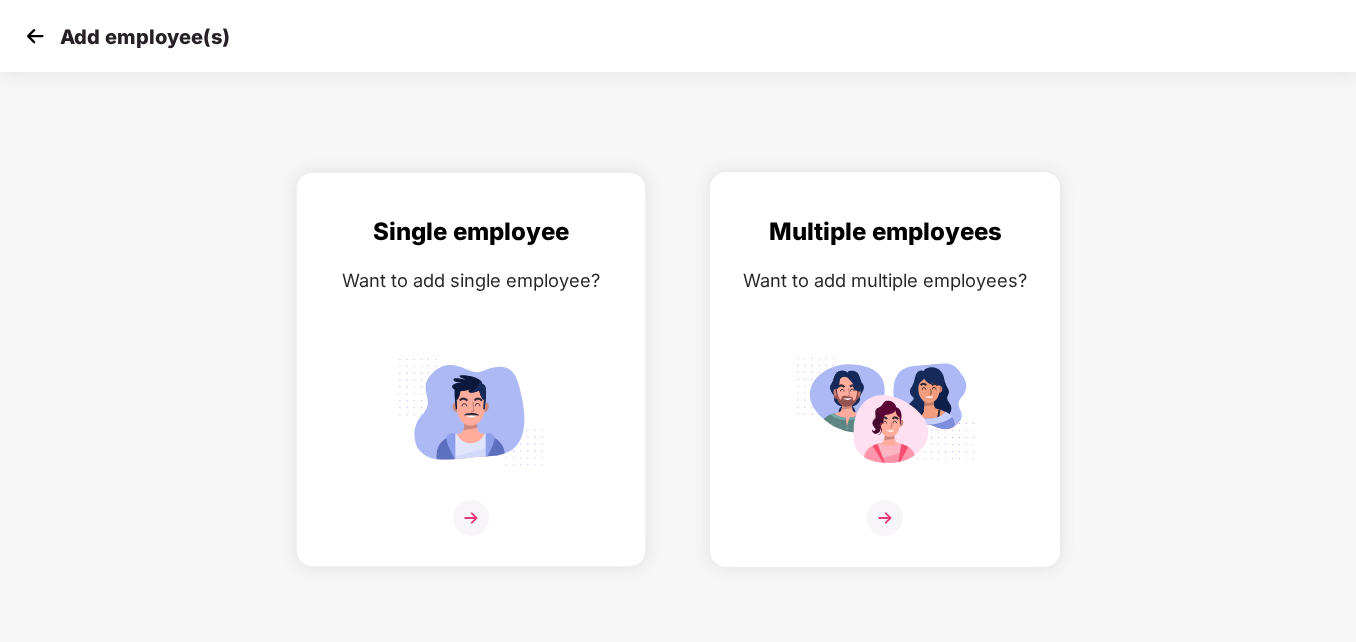 click at bounding box center (885, 411) 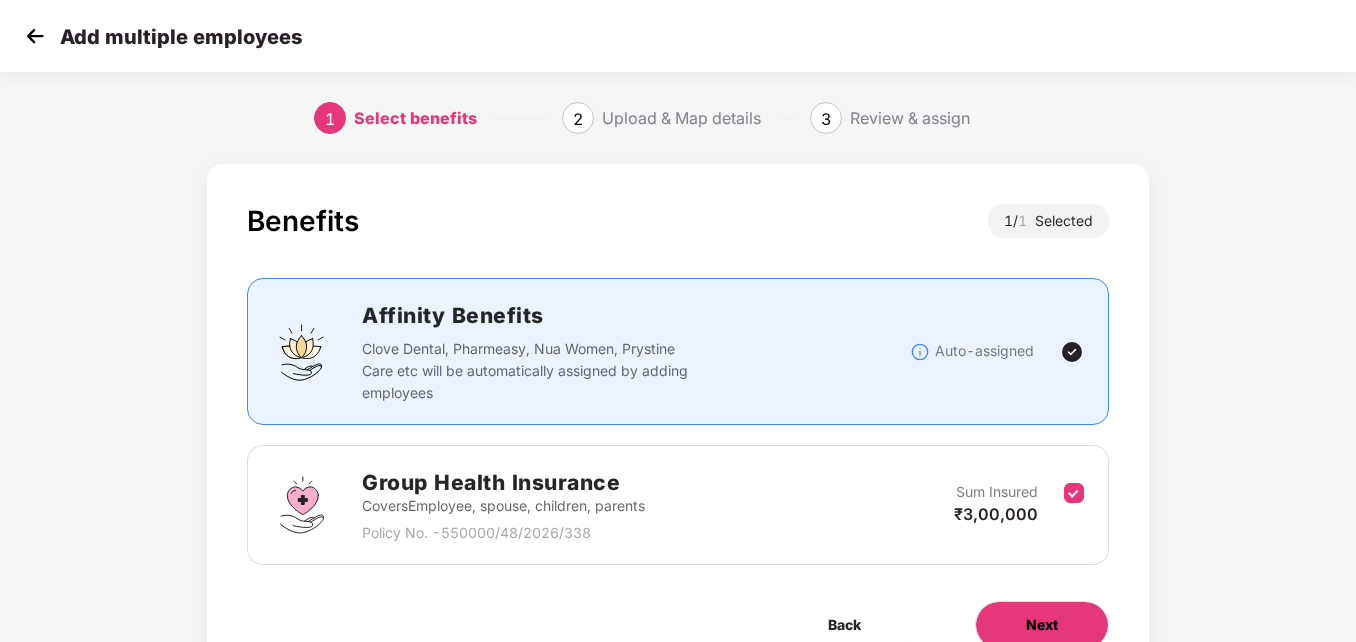 click on "Next" at bounding box center (1042, 625) 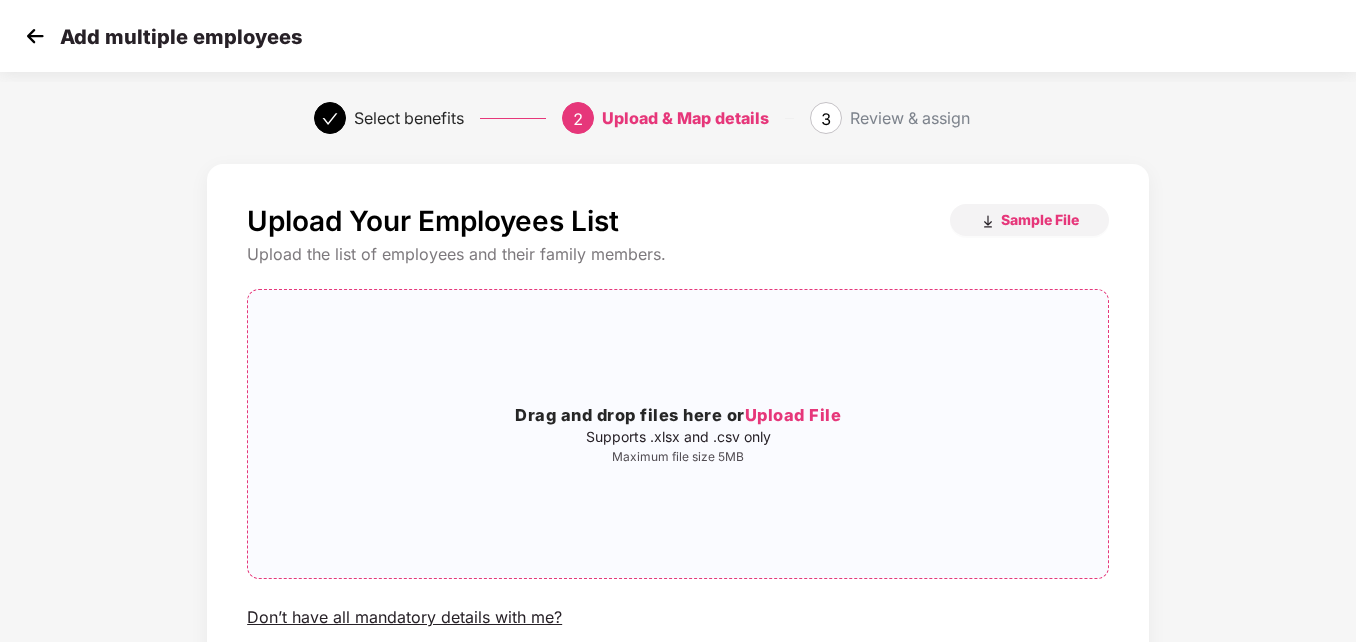 click on "Upload File" at bounding box center (793, 415) 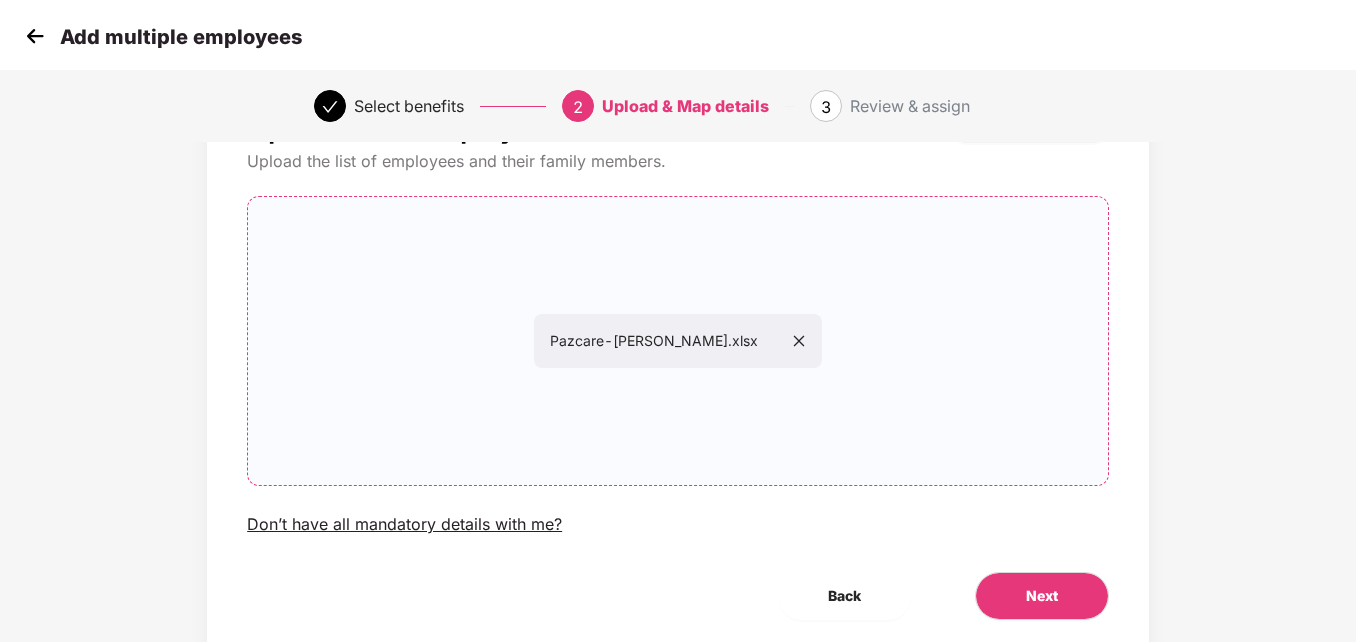 scroll, scrollTop: 161, scrollLeft: 0, axis: vertical 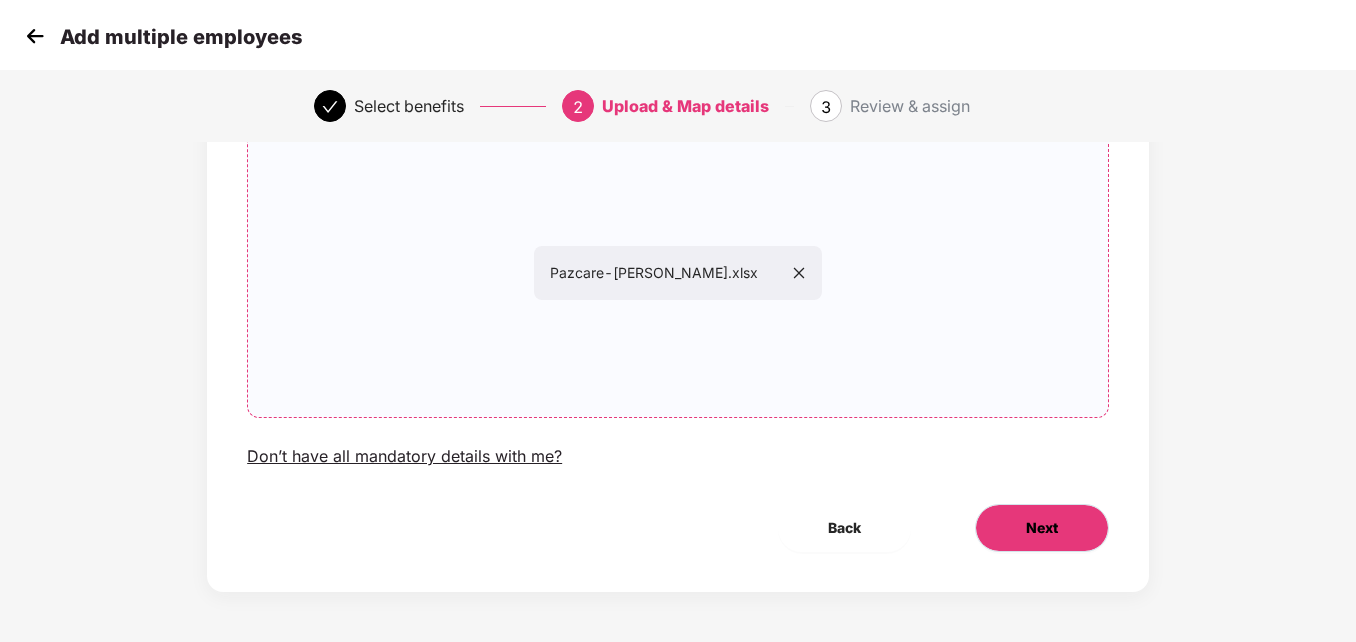 click on "Next" at bounding box center (1042, 528) 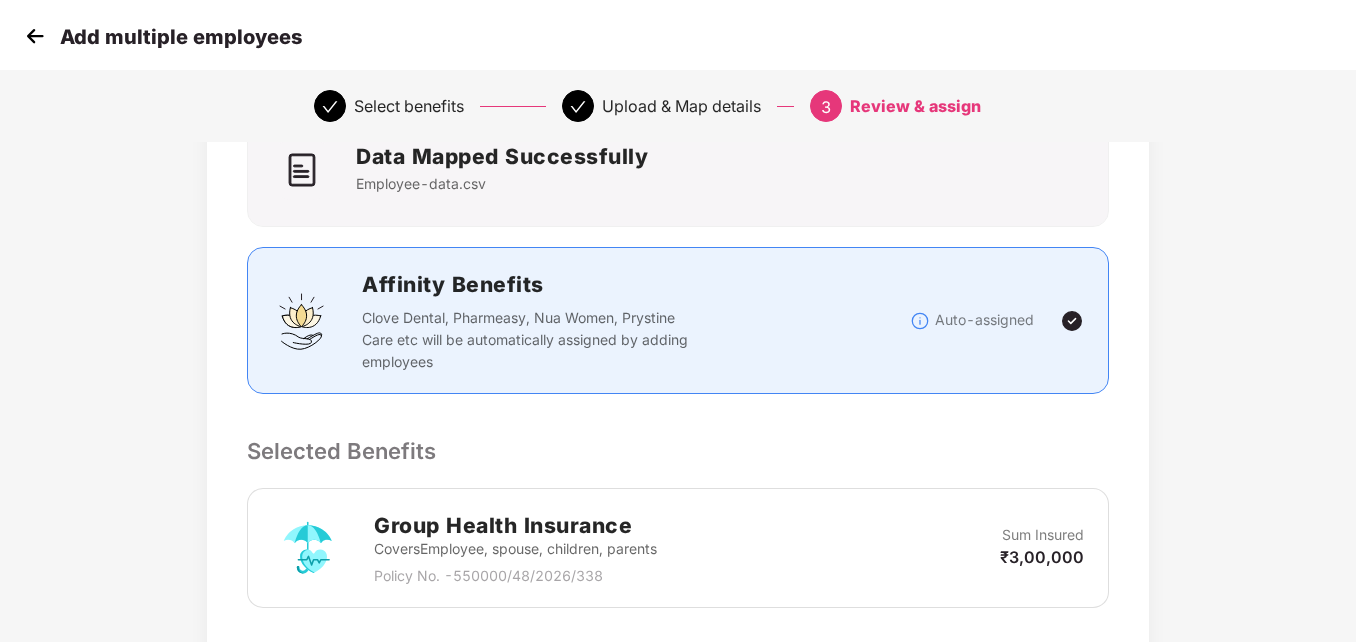 scroll, scrollTop: 0, scrollLeft: 0, axis: both 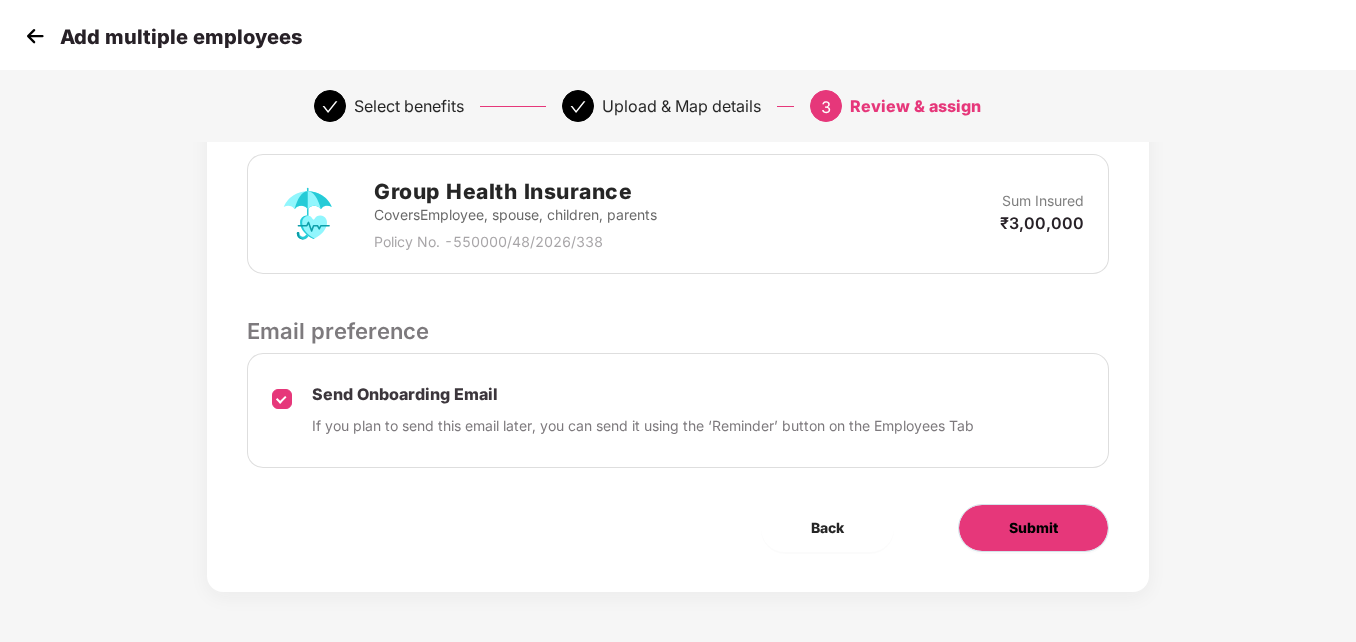 click on "Submit" at bounding box center [1033, 528] 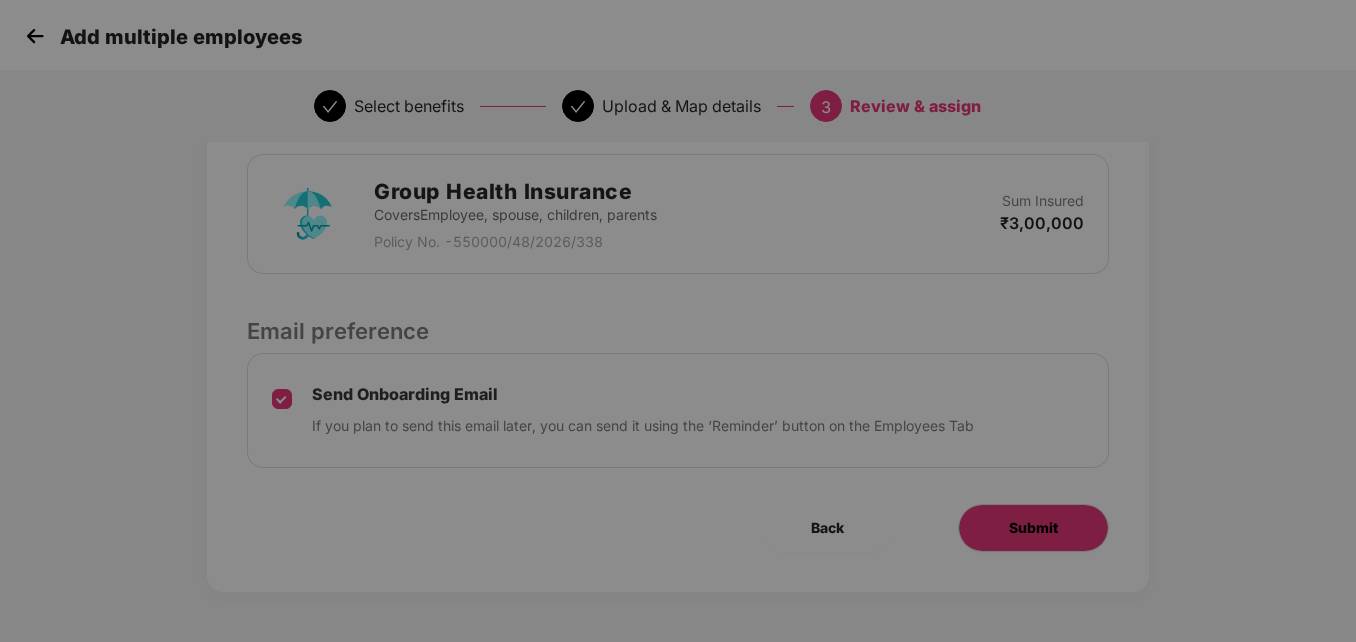 scroll, scrollTop: 0, scrollLeft: 0, axis: both 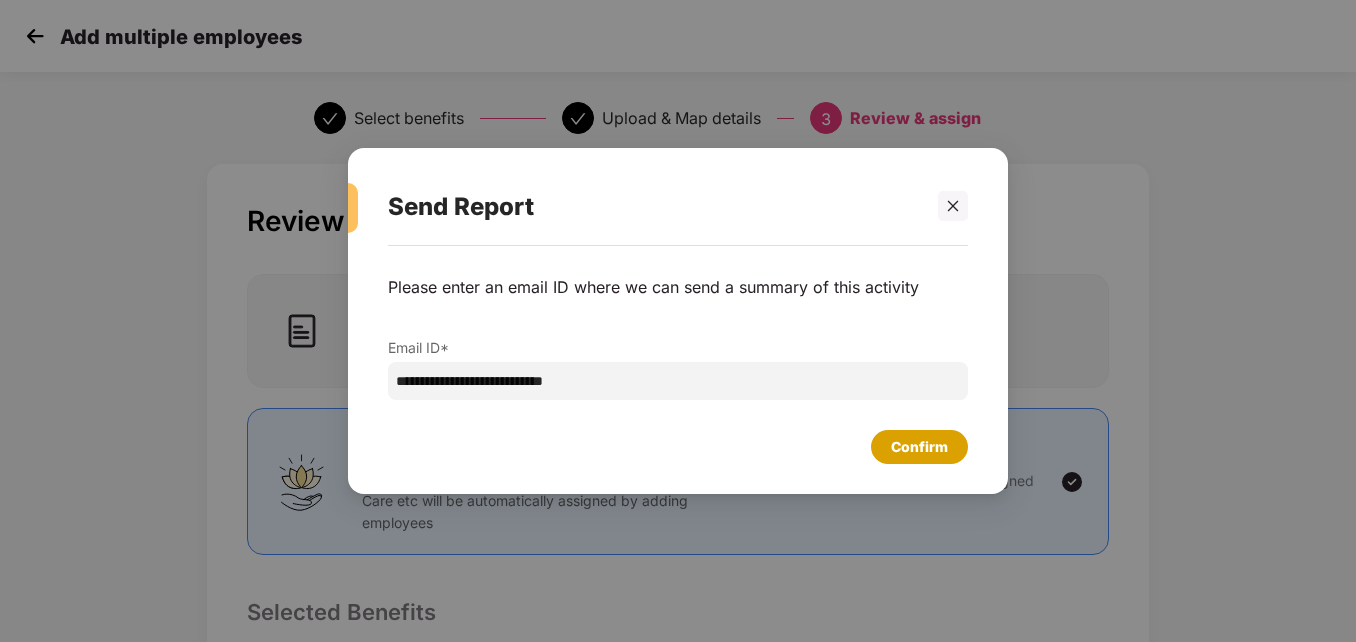click on "Confirm" at bounding box center [919, 447] 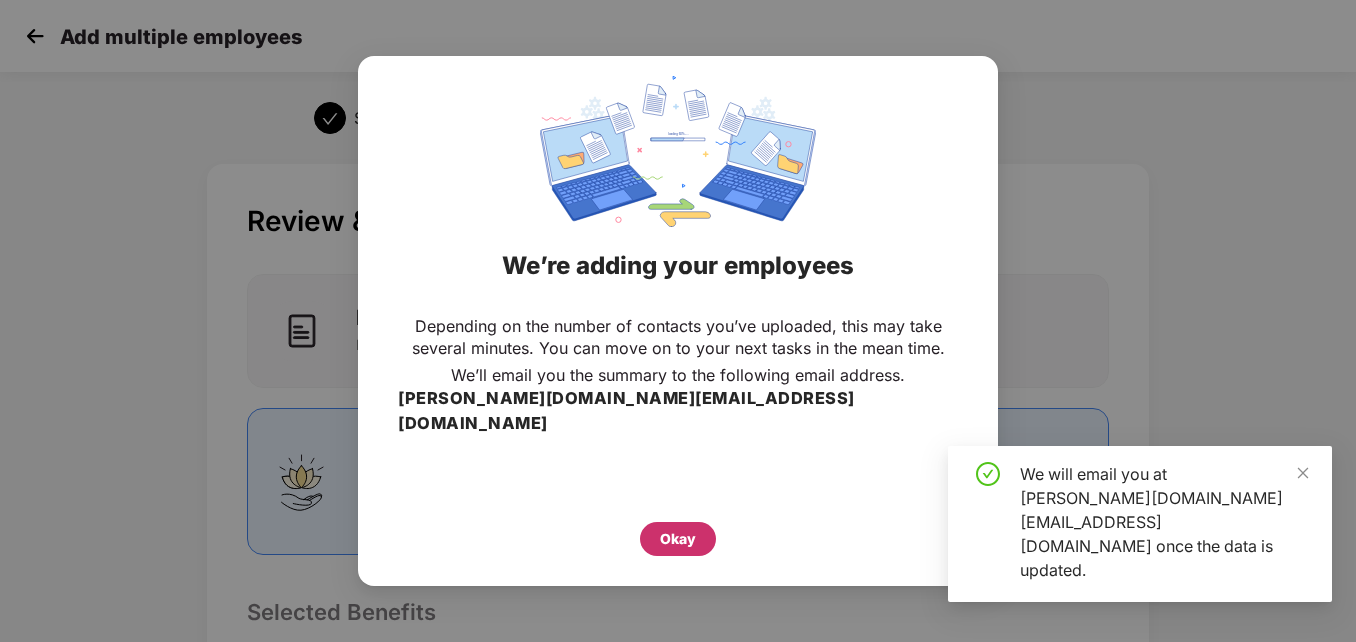 click on "Okay" at bounding box center [678, 539] 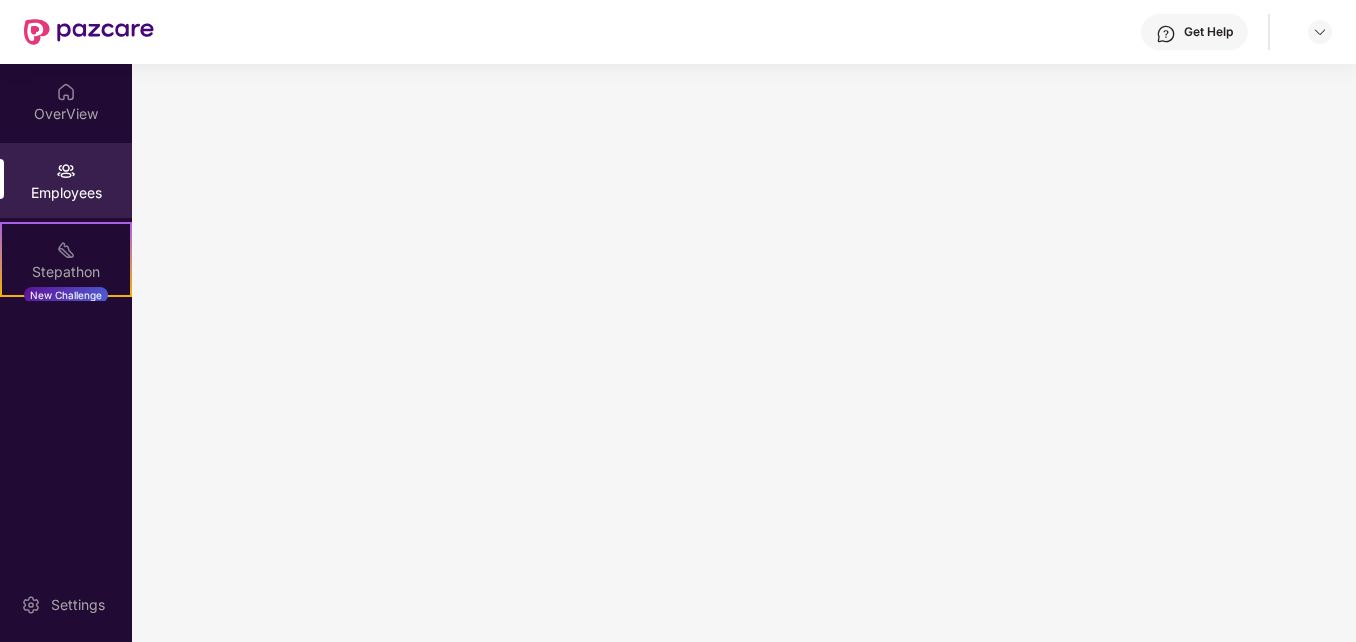 scroll, scrollTop: 0, scrollLeft: 0, axis: both 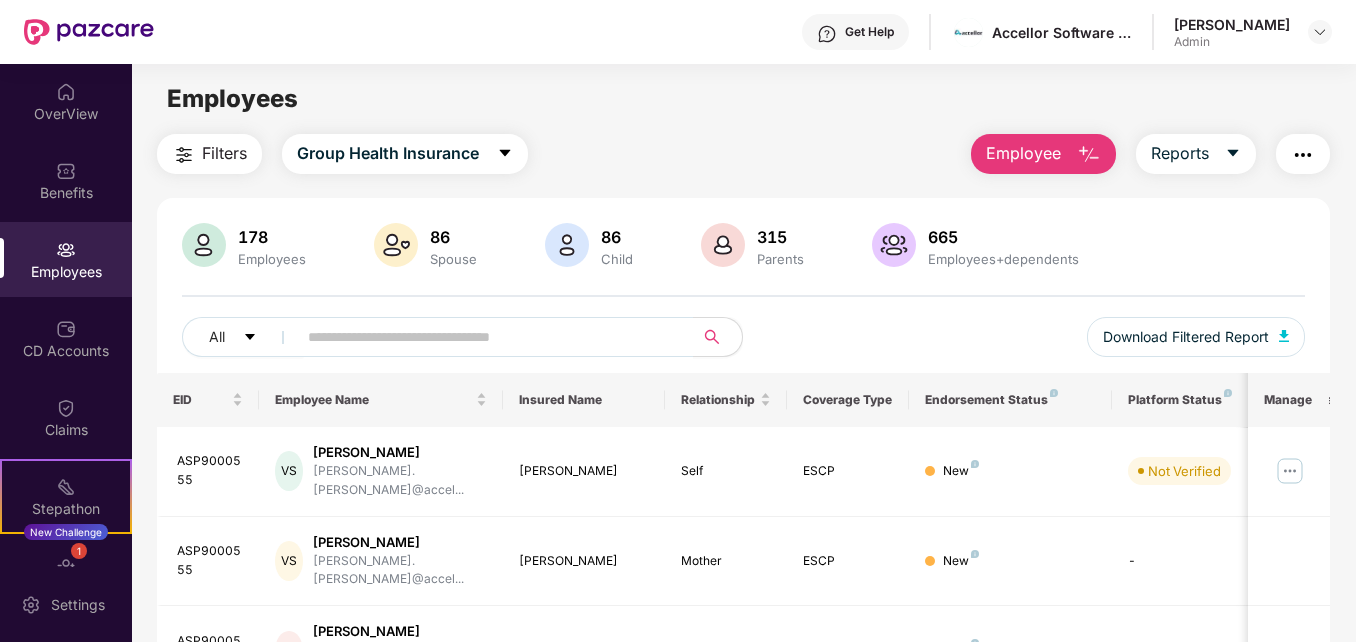 drag, startPoint x: 1352, startPoint y: 317, endPoint x: 1355, endPoint y: 336, distance: 19.235384 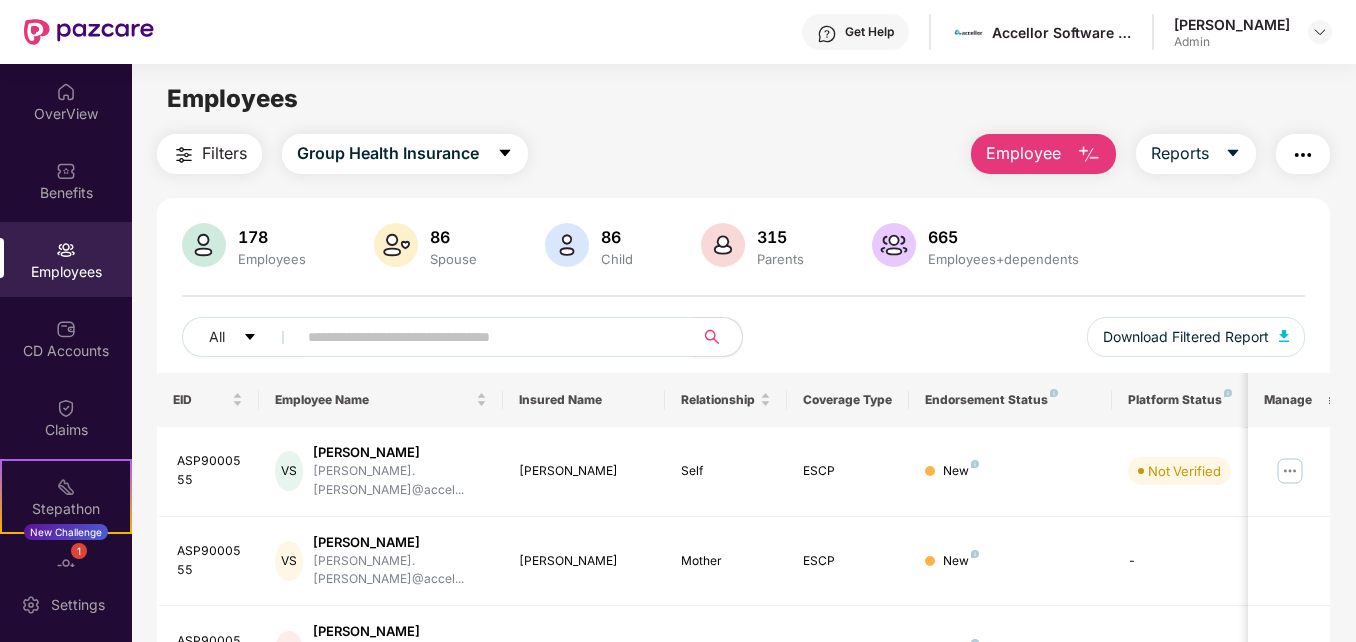 drag, startPoint x: 1352, startPoint y: 301, endPoint x: 1361, endPoint y: 350, distance: 49.819675 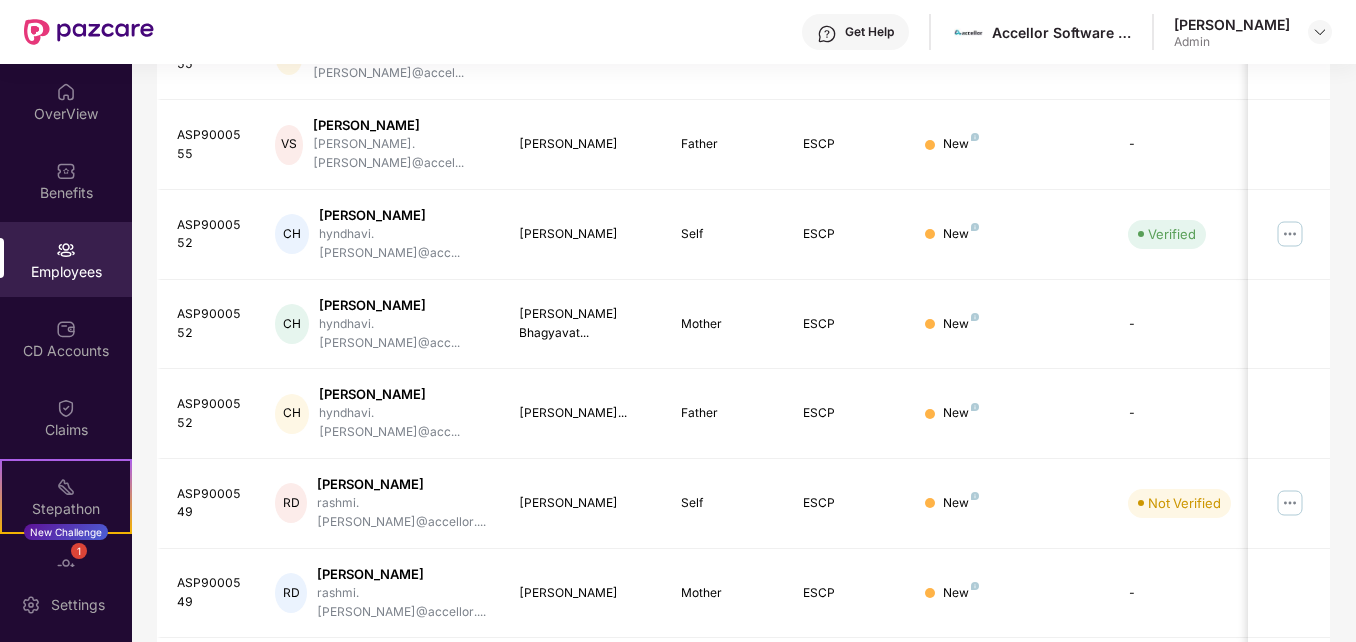 click on "Filters Group Health Insurance Employee  Reports 178 Employees 86 Spouse 86 Child 315 Parents 665 Employees+dependents All Download Filtered Report EID Employee Name Insured Name Relationship Coverage Type Endorsement Status Platform Status Joining Date Manage                   ASP9000555 VS [PERSON_NAME]   [PERSON_NAME].[PERSON_NAME]@accel... [PERSON_NAME] Self ESCP New Not Verified [DATE] ASP9000555 VS [PERSON_NAME]   [PERSON_NAME].[PERSON_NAME]@accel... [PERSON_NAME] Mother ESCP New - [DATE] ASP9000555 VS [PERSON_NAME]   [PERSON_NAME].[PERSON_NAME]@accel... [PERSON_NAME] Father ESCP New - [DATE] ASP9000552 [PERSON_NAME] Hyndhavi   hyndhavi.[PERSON_NAME]@acc... [PERSON_NAME] Self ESCP New Verified [DATE] ASP9000552 [PERSON_NAME] Hyndhavi   hyndhavi.[PERSON_NAME]@acc... [PERSON_NAME] Bhagyavat... Mother ESCP New - [DATE] ASP9000552 [PERSON_NAME] Hyndhavi   hyndhavi.[PERSON_NAME]@acc... [PERSON_NAME]... Father ESCP New - [DATE] ASP9000549 RD [PERSON_NAME]   rashmi.[PERSON_NAME]@accellor.... Self" at bounding box center (743, 250) 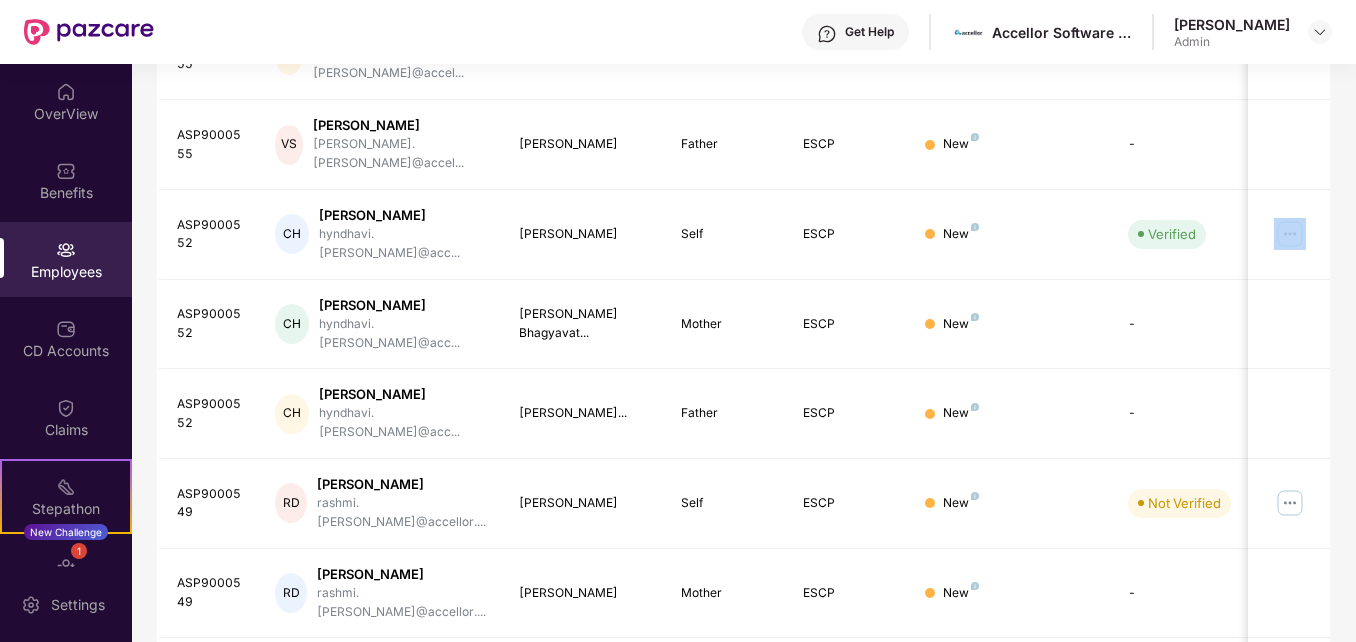 click on "Filters Group Health Insurance Employee  Reports 178 Employees 86 Spouse 86 Child 315 Parents 665 Employees+dependents All Download Filtered Report EID Employee Name Insured Name Relationship Coverage Type Endorsement Status Platform Status Joining Date Manage                   ASP9000555 VS [PERSON_NAME]   [PERSON_NAME].[PERSON_NAME]@accel... [PERSON_NAME] Self ESCP New Not Verified [DATE] ASP9000555 VS [PERSON_NAME]   [PERSON_NAME].[PERSON_NAME]@accel... [PERSON_NAME] Mother ESCP New - [DATE] ASP9000555 VS [PERSON_NAME]   [PERSON_NAME].[PERSON_NAME]@accel... [PERSON_NAME] Father ESCP New - [DATE] ASP9000552 [PERSON_NAME] Hyndhavi   hyndhavi.[PERSON_NAME]@acc... [PERSON_NAME] Self ESCP New Verified [DATE] ASP9000552 [PERSON_NAME] Hyndhavi   hyndhavi.[PERSON_NAME]@acc... [PERSON_NAME] Bhagyavat... Mother ESCP New - [DATE] ASP9000552 [PERSON_NAME] Hyndhavi   hyndhavi.[PERSON_NAME]@acc... [PERSON_NAME]... Father ESCP New - [DATE] ASP9000549 RD [PERSON_NAME]   rashmi.[PERSON_NAME]@accellor.... Self" at bounding box center (743, 250) 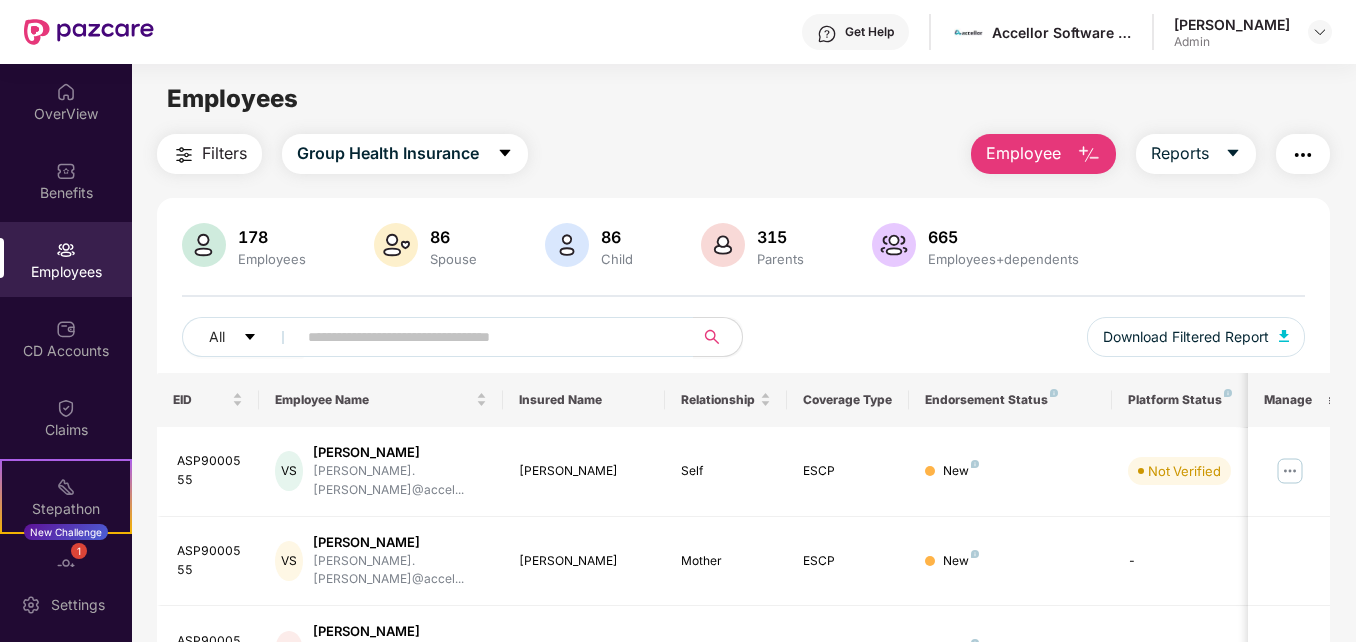 scroll, scrollTop: 506, scrollLeft: 0, axis: vertical 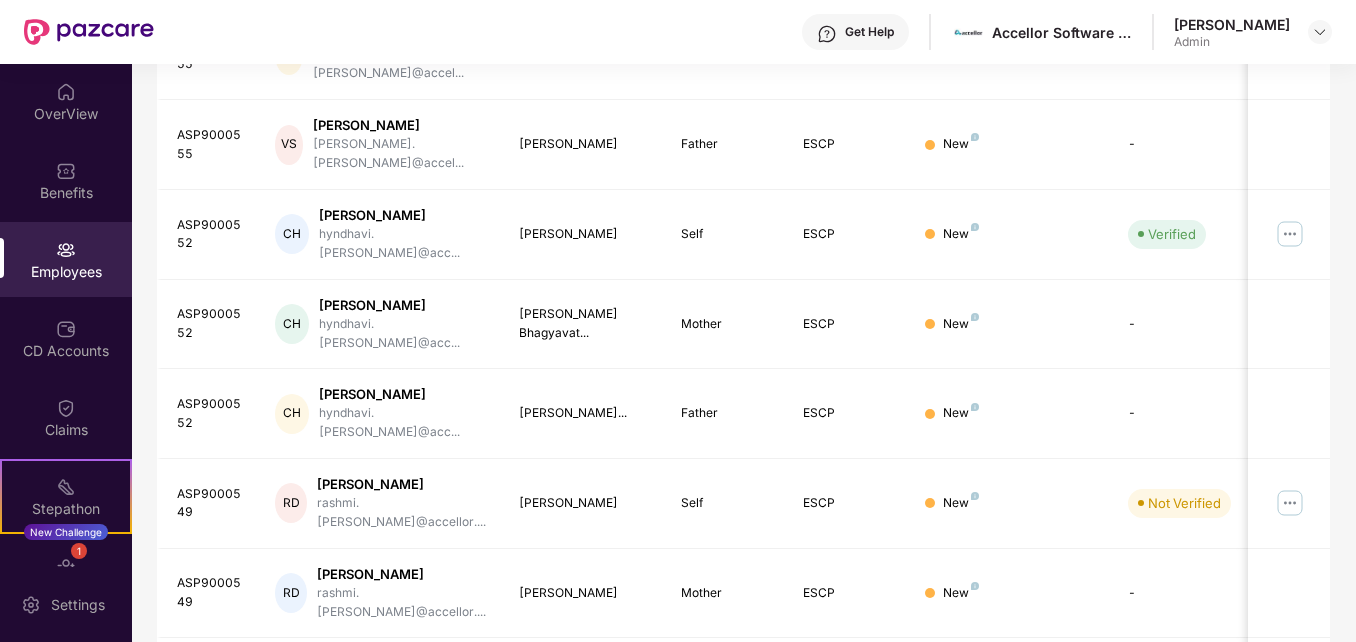 click on "Filters Group Health Insurance Employee  Reports 178 Employees 86 Spouse 86 Child 315 Parents 665 Employees+dependents All Download Filtered Report EID Employee Name Insured Name Relationship Coverage Type Endorsement Status Platform Status Joining Date Manage                   ASP9000555 VS Vuppula Sathwika   sathwika.vuppula@accel... Vuppula Sathwika Self ESCP New Not Verified 09 July 2025 ASP9000555 VS Vuppula Sathwika   sathwika.vuppula@accel... Vuppula Laxmi Mother ESCP New - 09 July 2025 ASP9000555 VS Vuppula Sathwika   sathwika.vuppula@accel... Vuppula Thirupathi Father ESCP New - 09 July 2025 ASP9000552 CH Cherukuri Hyndhavi   hyndhavi.cherukuri@acc... Cherukuri Hyndhavi Self ESCP New Verified 09 July 2025 ASP9000552 CH Cherukuri Hyndhavi   hyndhavi.cherukuri@acc... Cherukuri Bhagyavat... Mother ESCP New - 09 July 2025 ASP9000552 CH Cherukuri Hyndhavi   hyndhavi.cherukuri@acc... Cherukuri Jagadeesh... Father ESCP New - 09 July 2025 ASP9000549 RD Rashmi Dhruv   rashmi.dhruv@accellor.... Self" at bounding box center (743, 250) 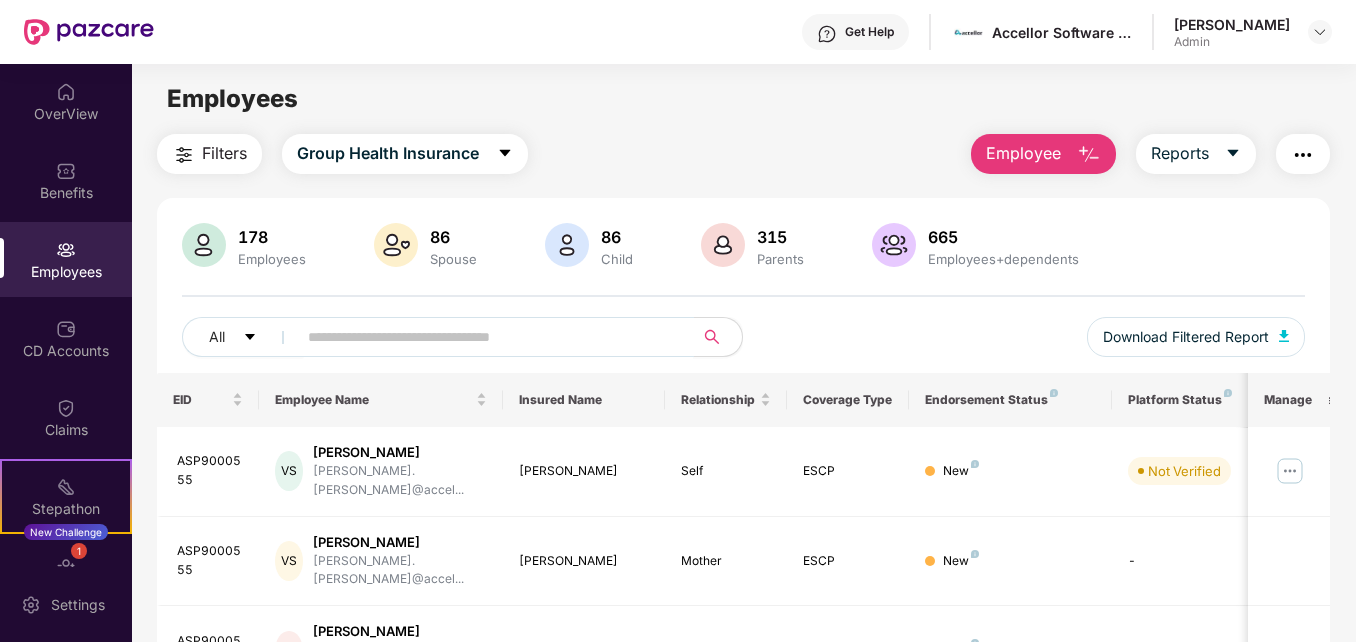 click at bounding box center (487, 337) 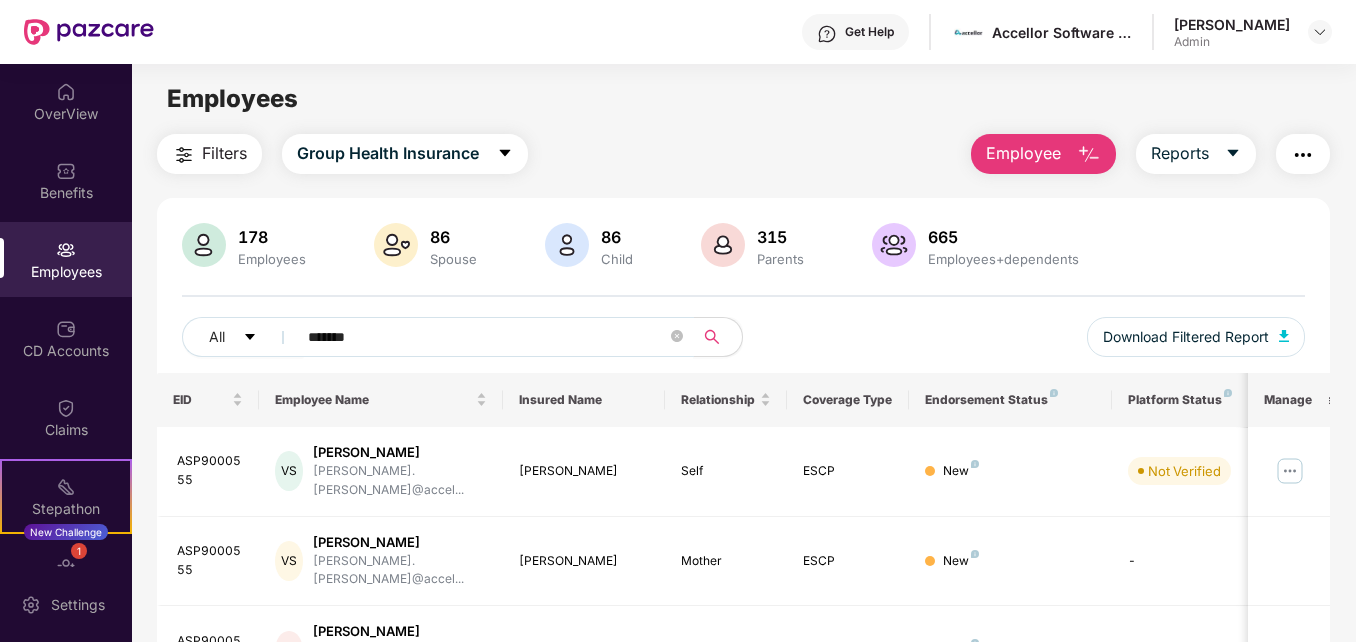 type on "*******" 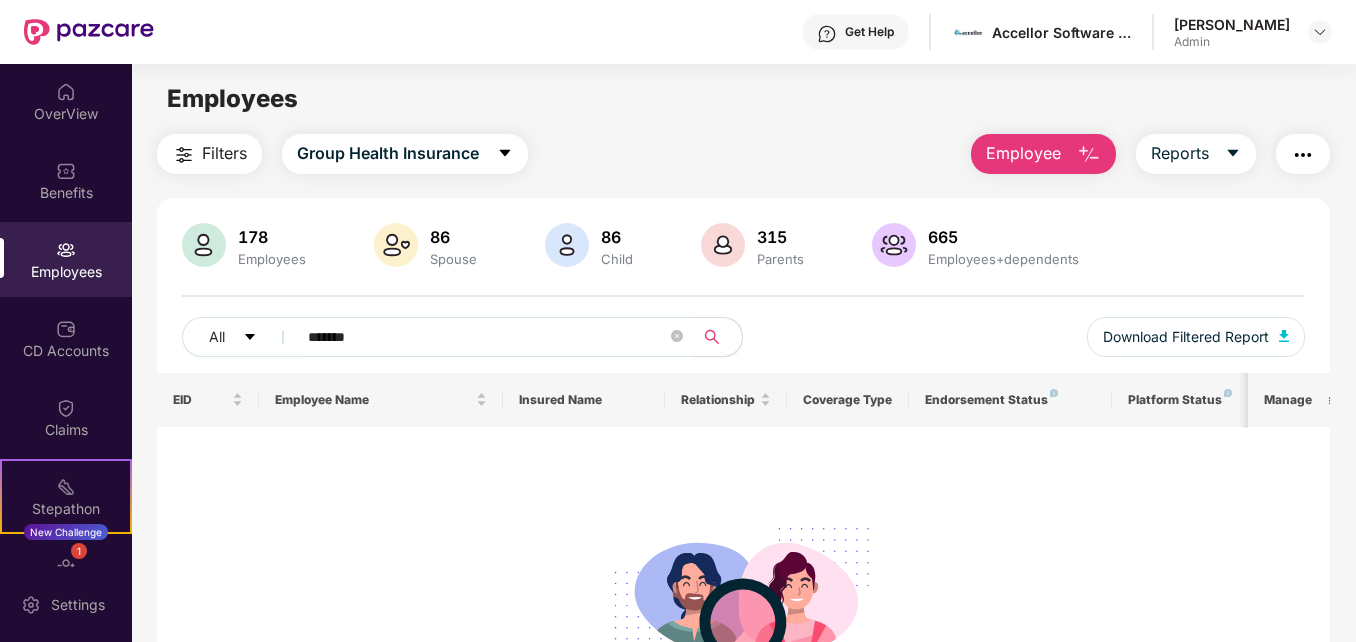 click on "Employee" at bounding box center (1023, 153) 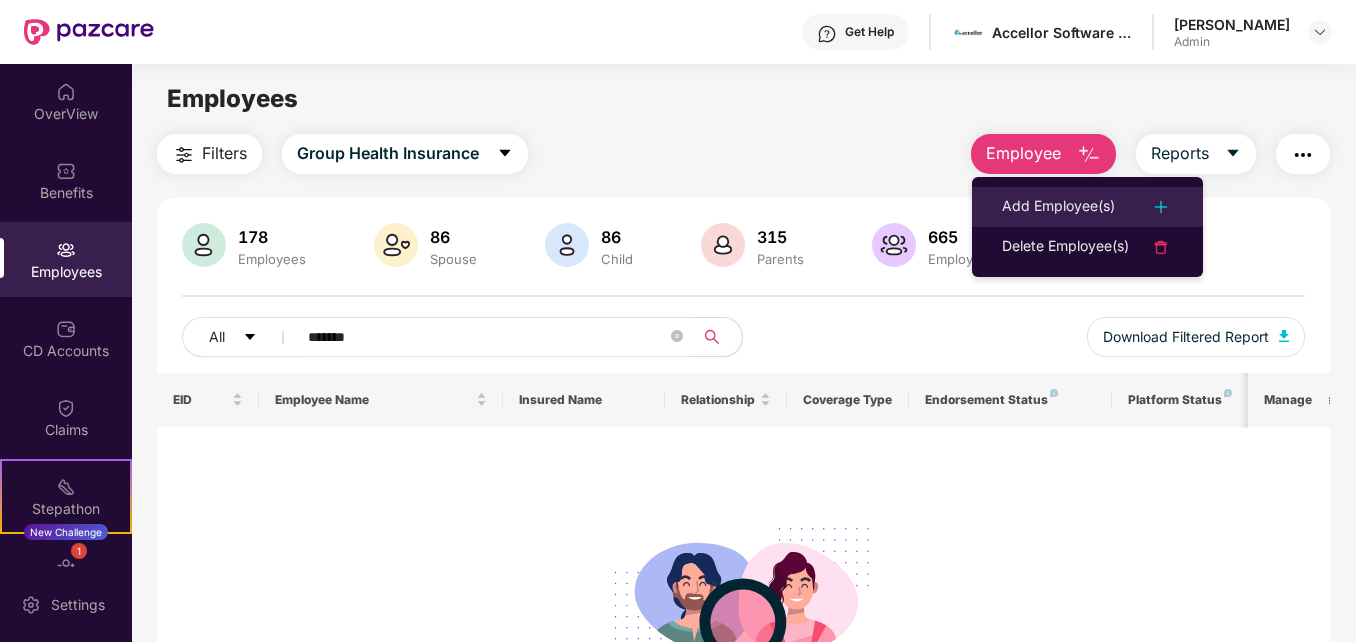 click on "Add Employee(s)" at bounding box center (1058, 207) 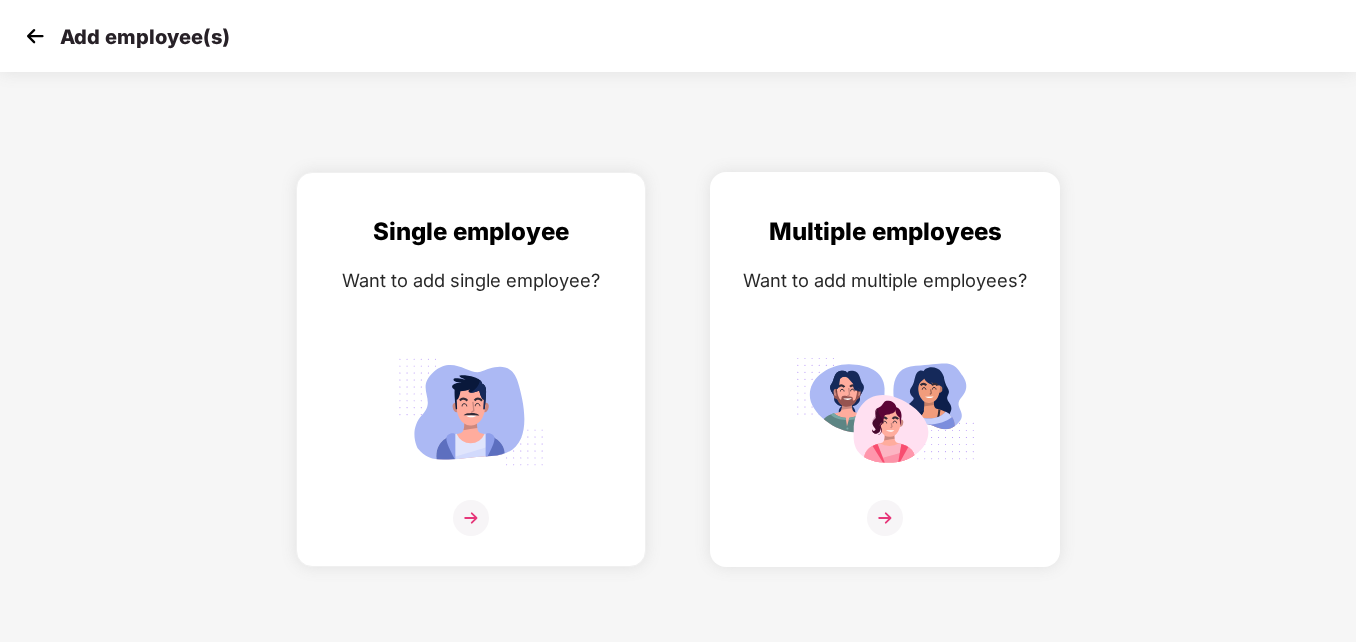 click at bounding box center (885, 411) 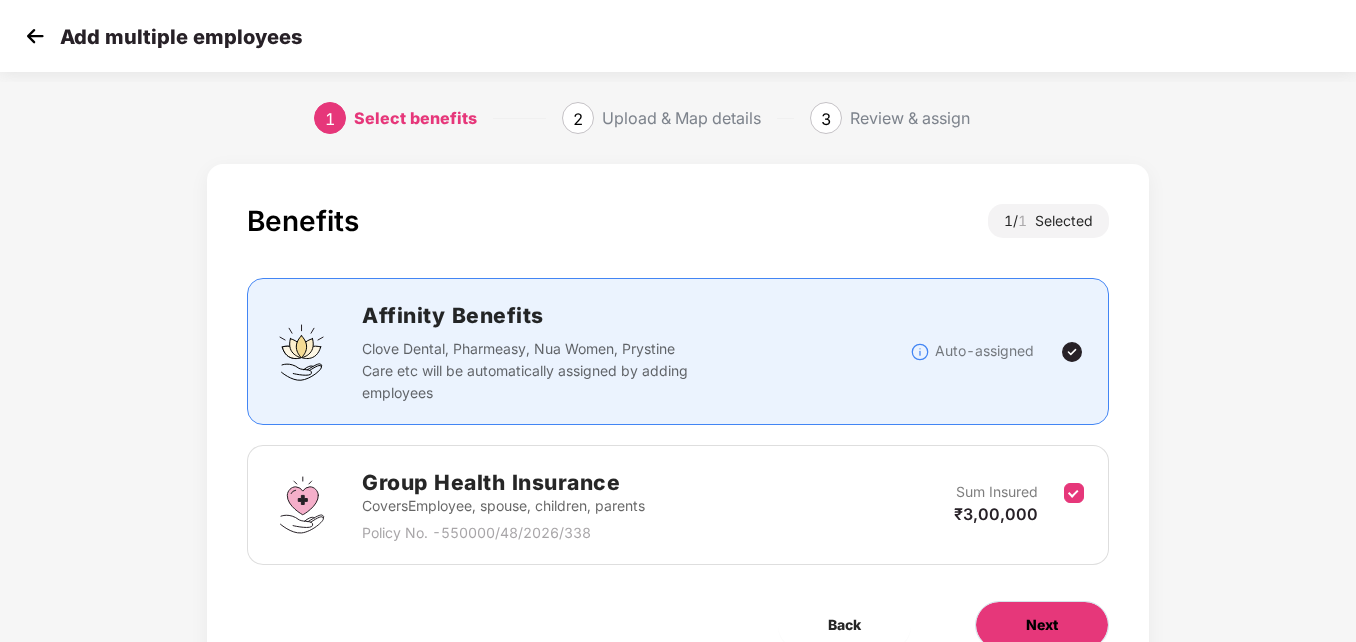 click on "Next" at bounding box center [1042, 625] 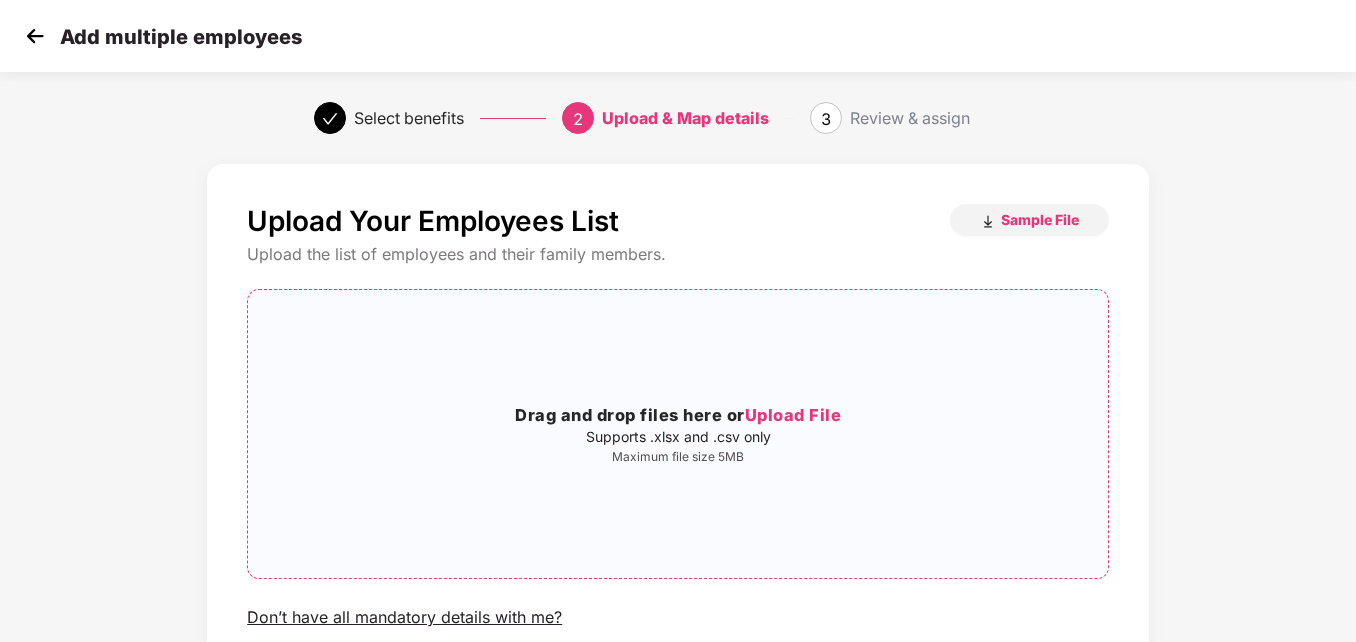 click on "Upload File" at bounding box center [793, 415] 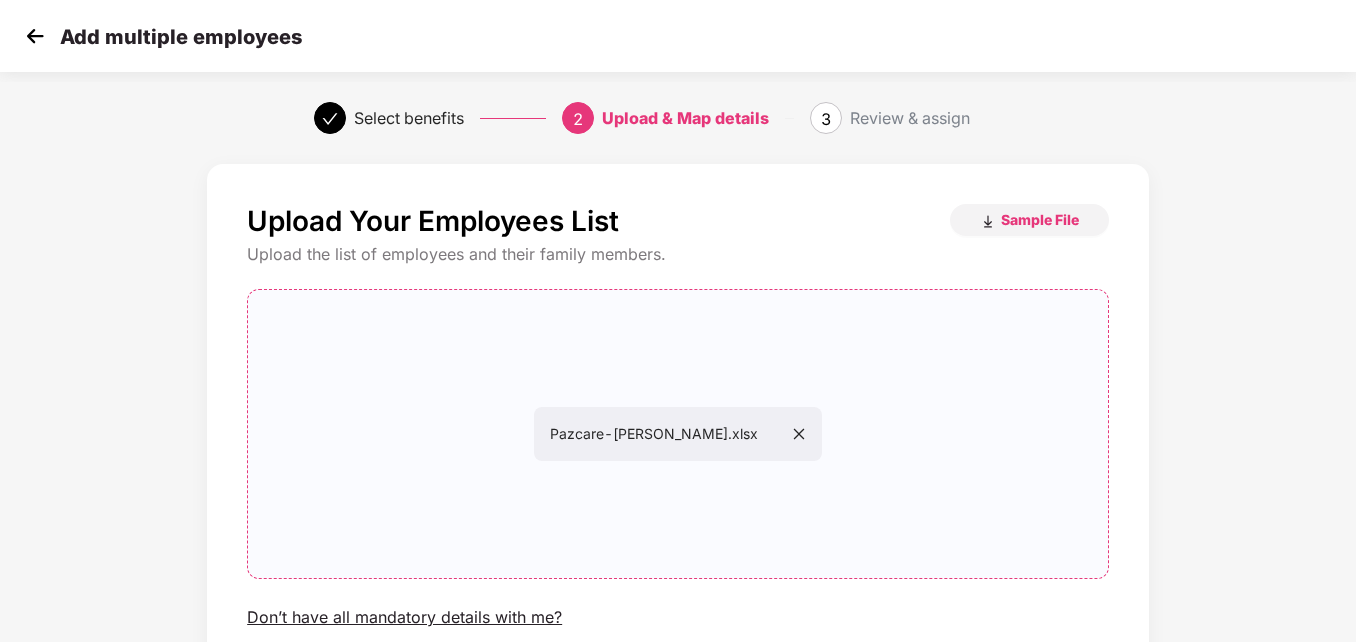 click on "Upload Your Employees List Sample File Upload the list of employees and their family members. Pazcare-Kesamareddy Veeralakshmi.xlsx   Pazcare-Kesamareddy Veeralakshmi.xlsx Don’t have all mandatory details with me? Back Next" at bounding box center [678, 478] 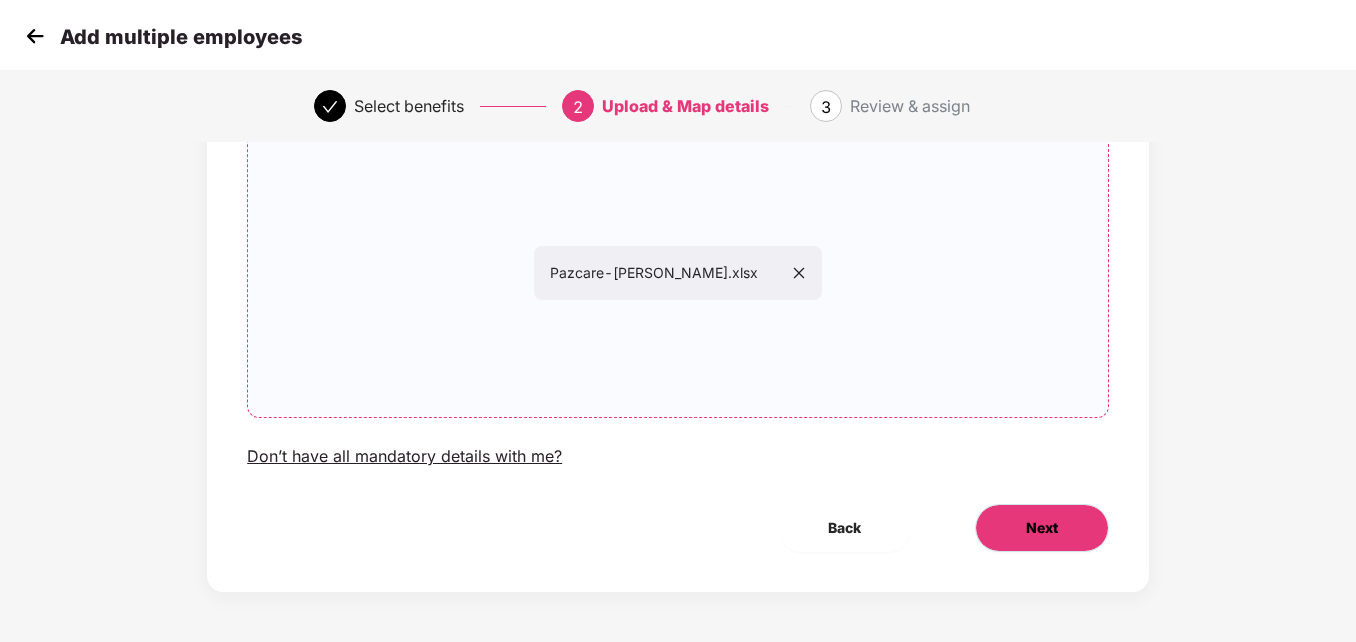 click on "Next" at bounding box center (1042, 528) 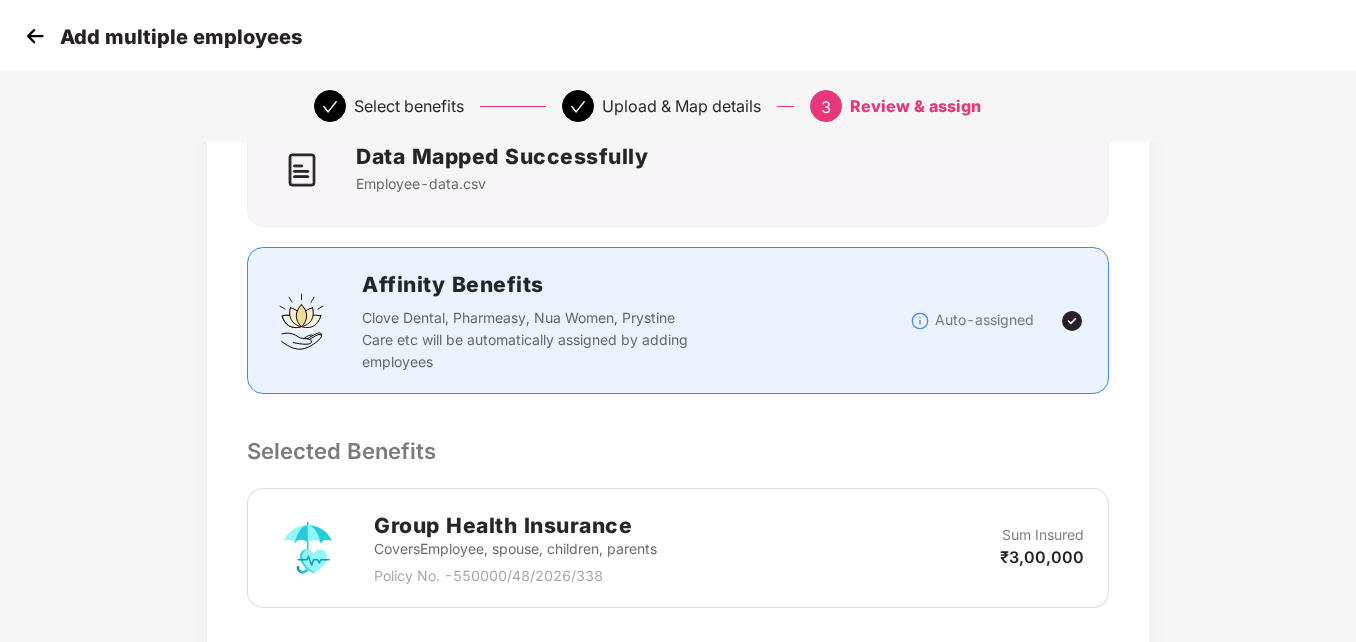 scroll, scrollTop: 0, scrollLeft: 0, axis: both 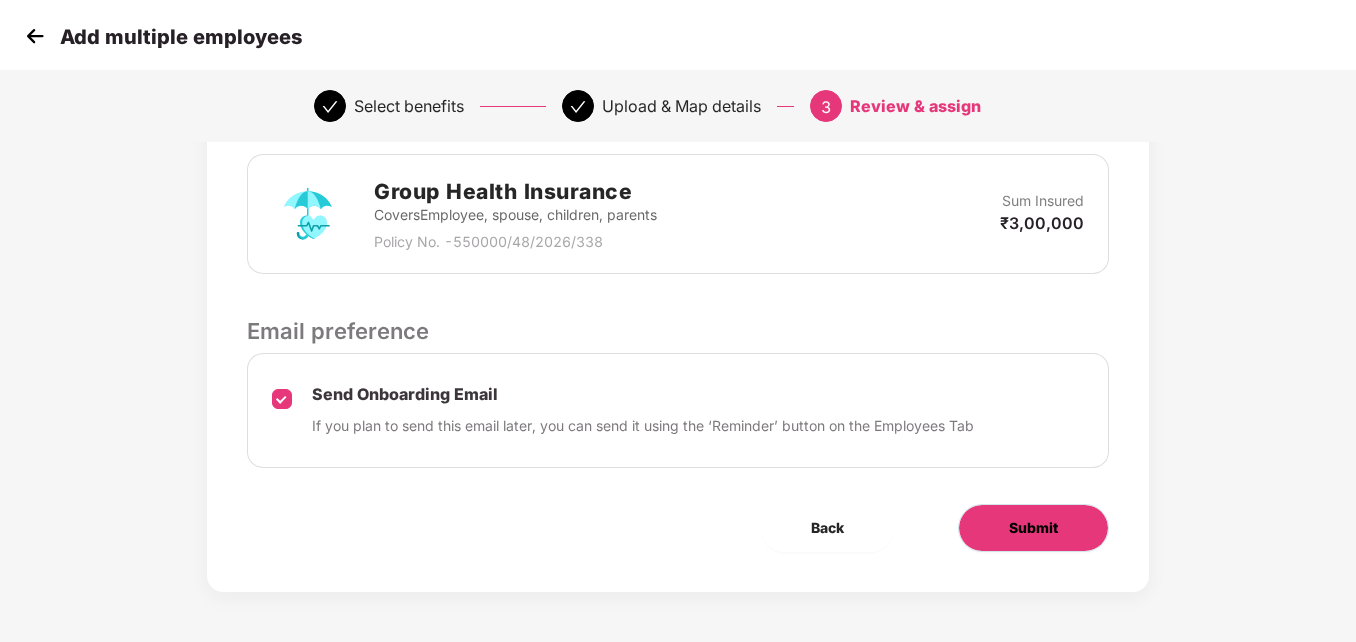 click on "Submit" at bounding box center [1033, 528] 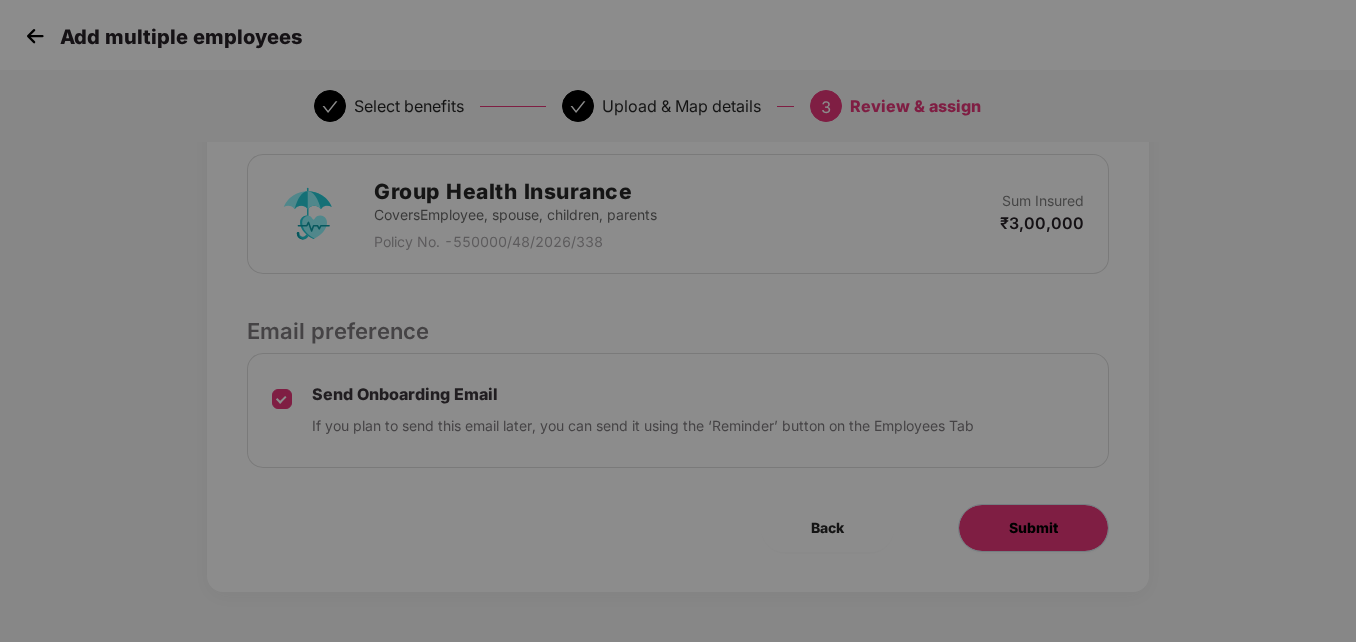 scroll, scrollTop: 0, scrollLeft: 0, axis: both 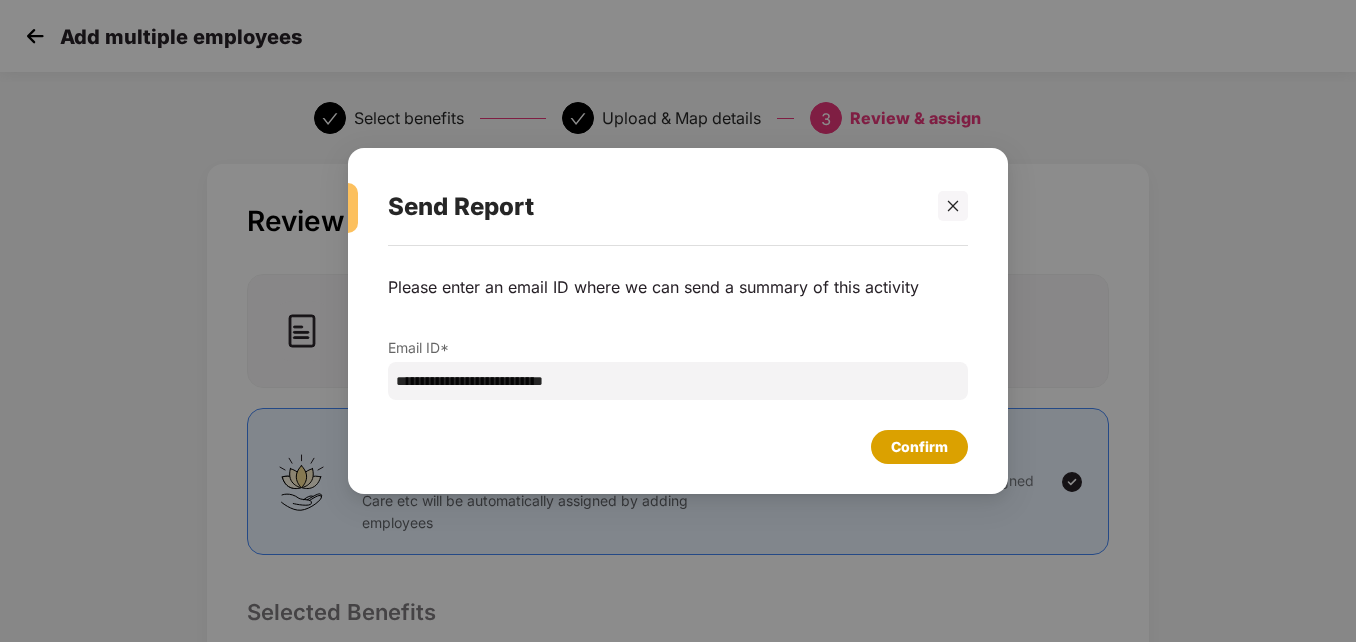 click on "Confirm" at bounding box center [919, 447] 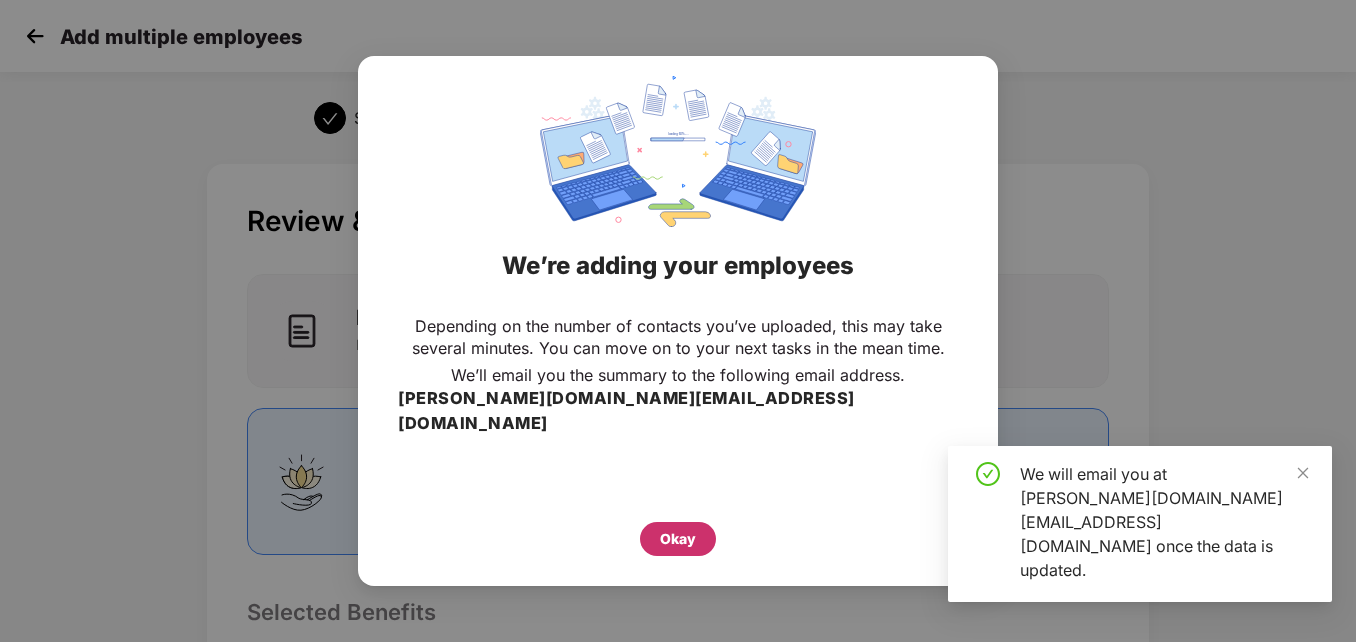 click on "Okay" at bounding box center (678, 539) 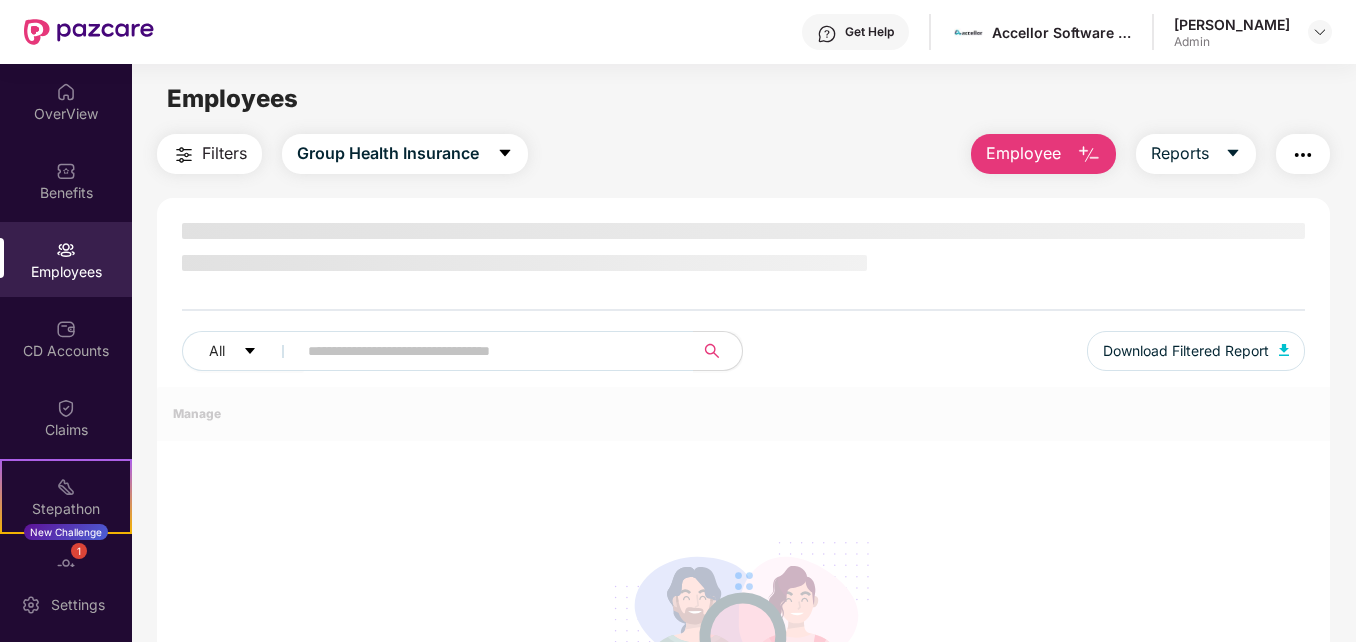 scroll, scrollTop: 0, scrollLeft: 0, axis: both 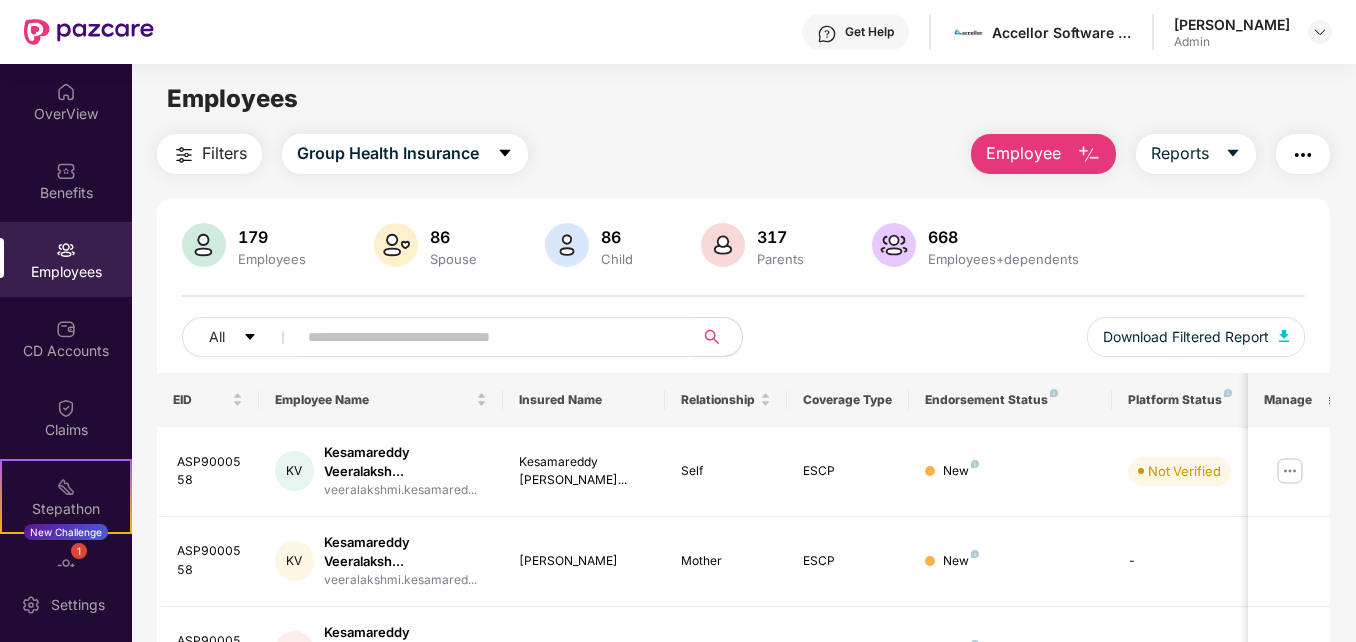 click on "Filters Group Health Insurance Employee  Reports 179 Employees 86 Spouse 86 Child 317 Parents 668 Employees+dependents All Download Filtered Report EID Employee Name Insured Name Relationship Coverage Type Endorsement Status Platform Status Joining Date Manage                   ASP9000558 KV Kesamareddy Veeralaksh...   veeralakshmi.kesamared... Kesamareddy [PERSON_NAME]... Self ESCP New Not Verified [DATE] ASP9000558 KV Kesamareddy Veeralaksh...   veeralakshmi.kesamared... [PERSON_NAME] Mother ESCP New - [DATE] ASP9000558 KV Kesamareddy Veeralaksh...   veeralakshmi.kesamared... [PERSON_NAME]... Father ESCP New - [DATE] ASP9000555 VS [PERSON_NAME]   [PERSON_NAME].[PERSON_NAME]@accel... [PERSON_NAME] Self ESCP New Not Verified [DATE] ASP9000555 VS [PERSON_NAME]   [PERSON_NAME].[PERSON_NAME]@accel... [PERSON_NAME] Mother ESCP New - [DATE] ASP9000555 VS [PERSON_NAME]   [PERSON_NAME].[PERSON_NAME]@accel... [PERSON_NAME] Father ESCP New - [DATE] ASP9000552 [PERSON_NAME] Hyndhavi" at bounding box center (743, 765) 